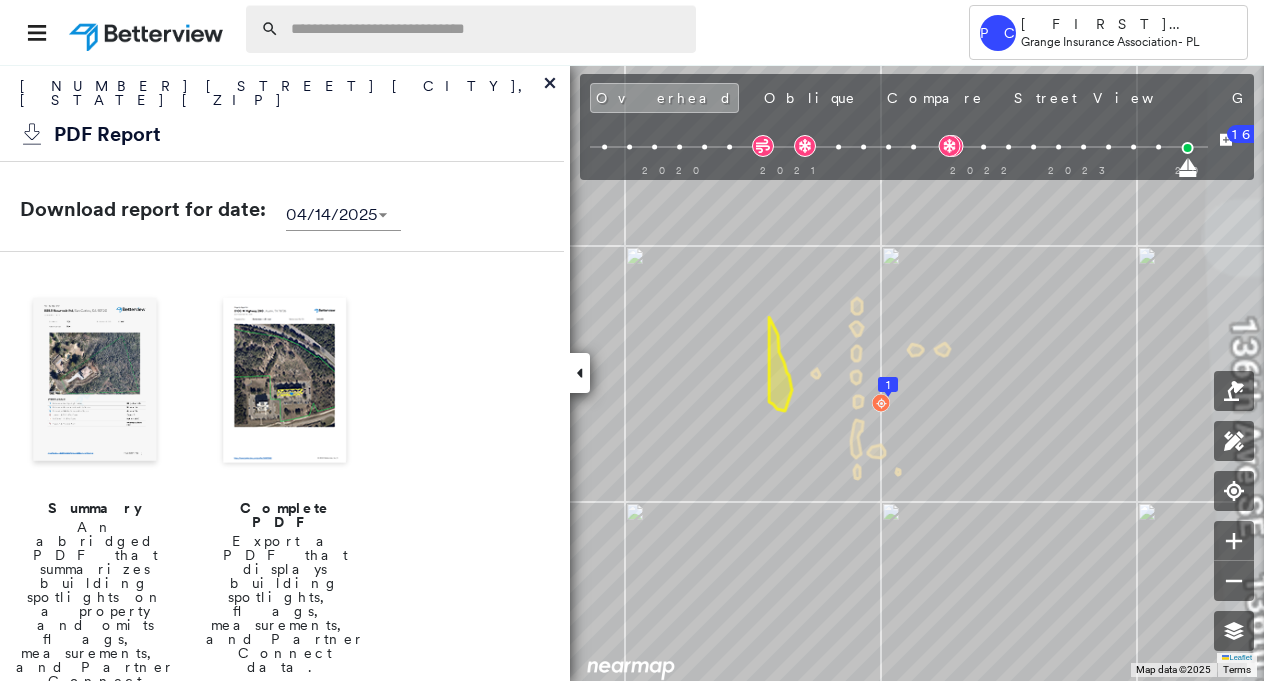 scroll, scrollTop: 0, scrollLeft: 0, axis: both 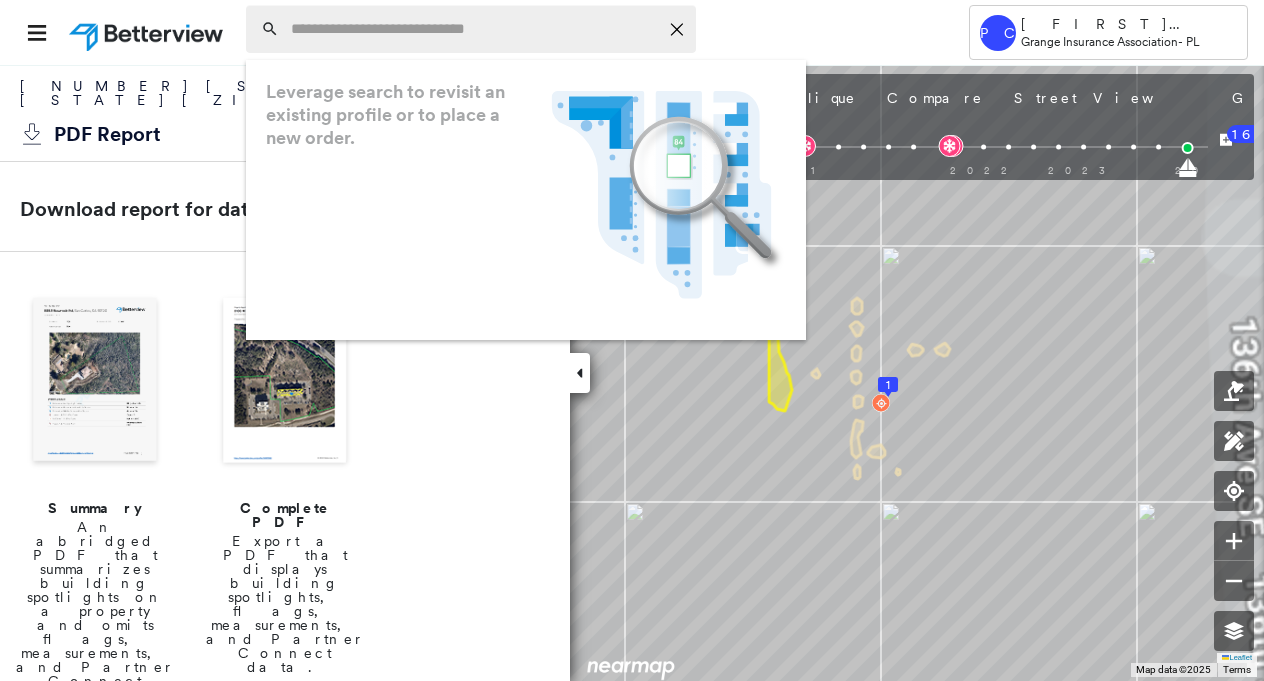 paste on "**********" 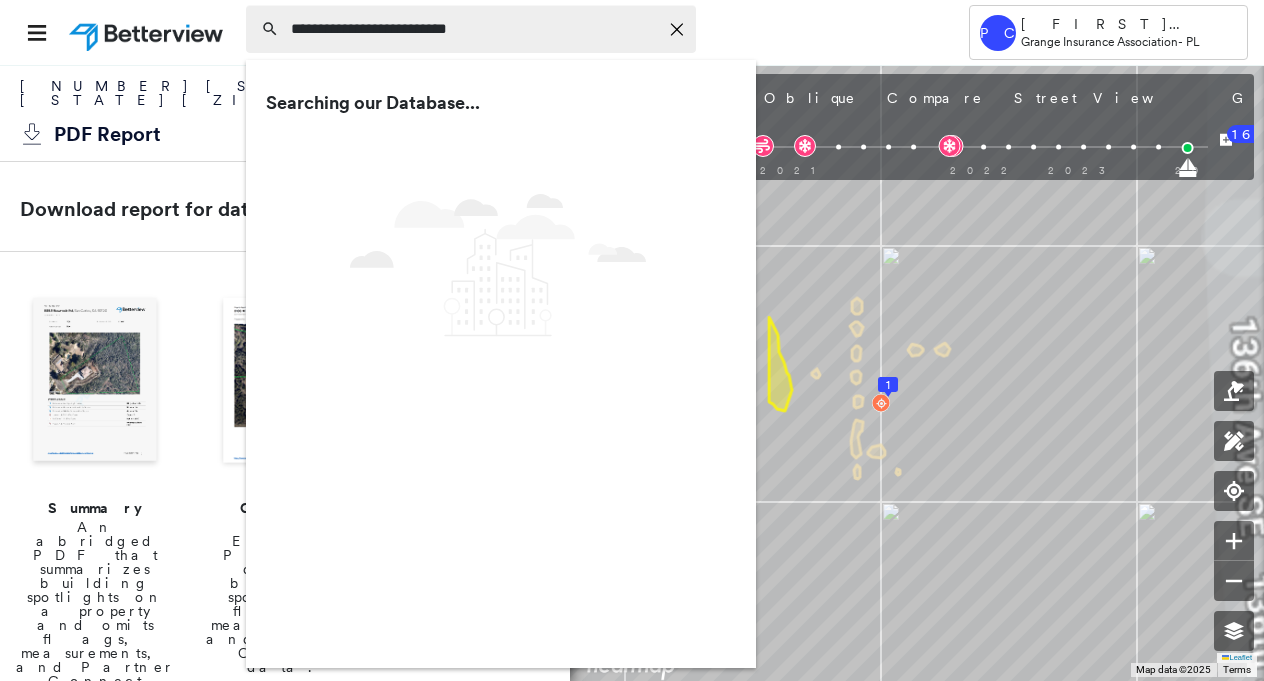 type on "**********" 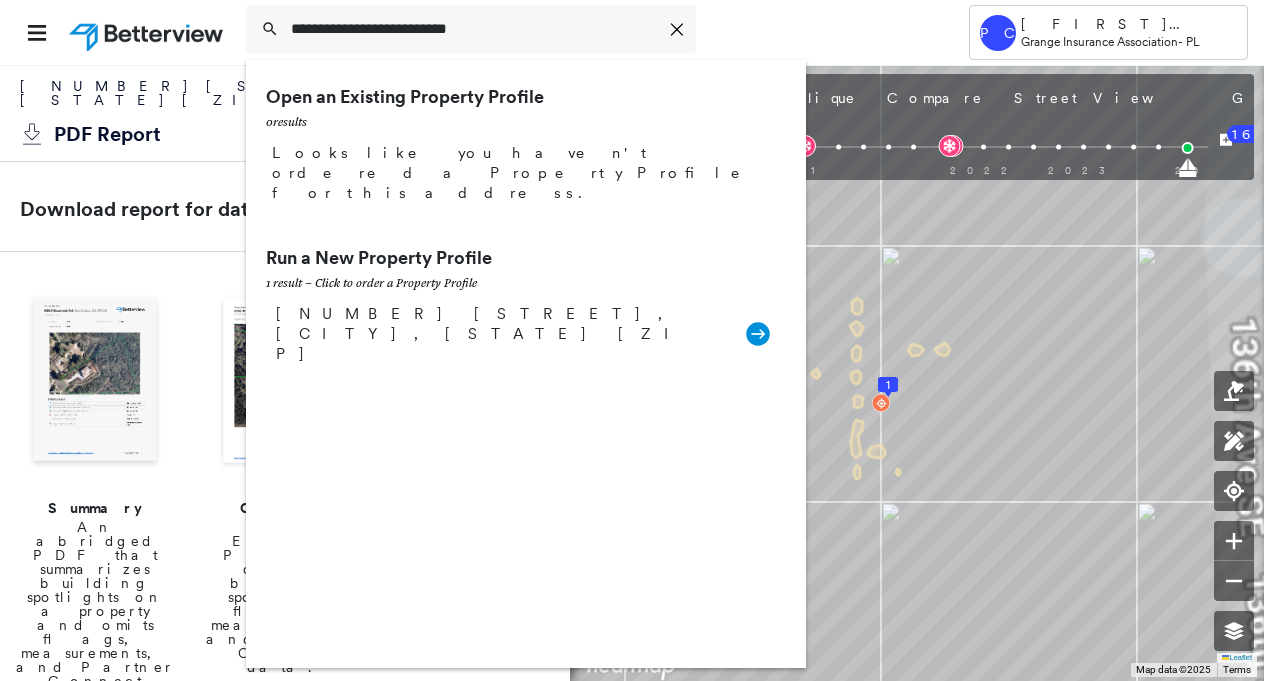 click on "[NUMBER] [STREET], [CITY], [STATE] [ZIP]" at bounding box center (501, 334) 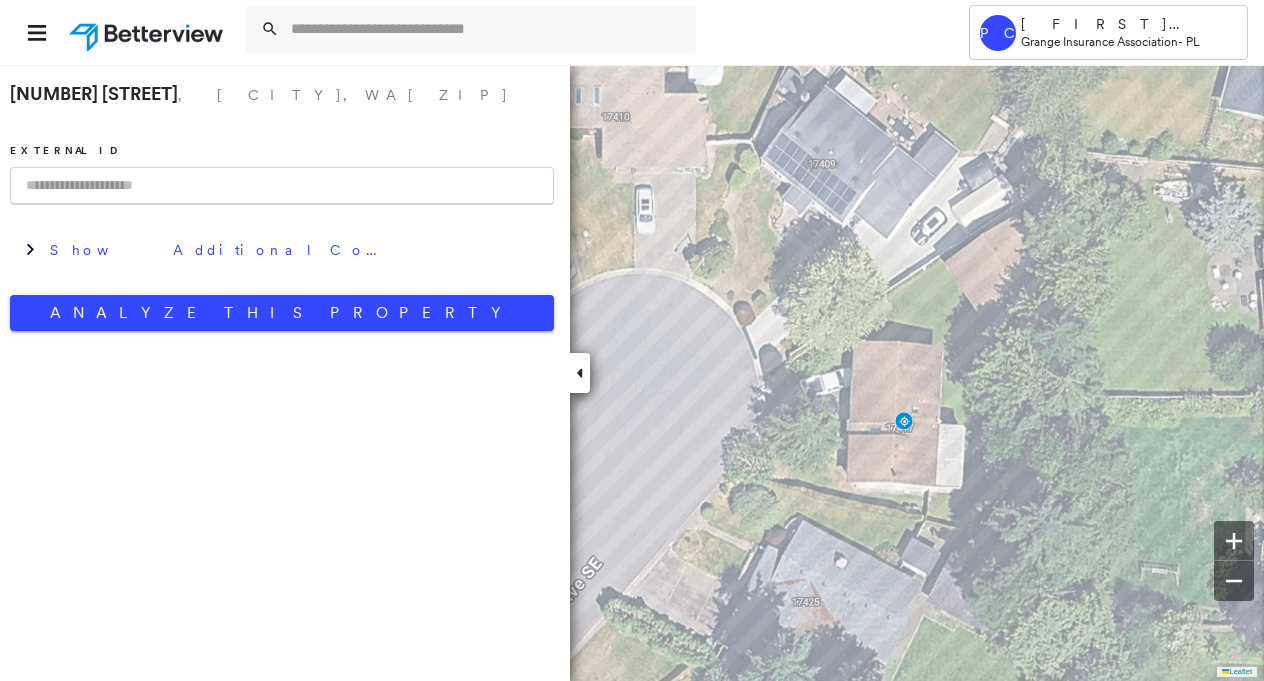 click at bounding box center [282, 186] 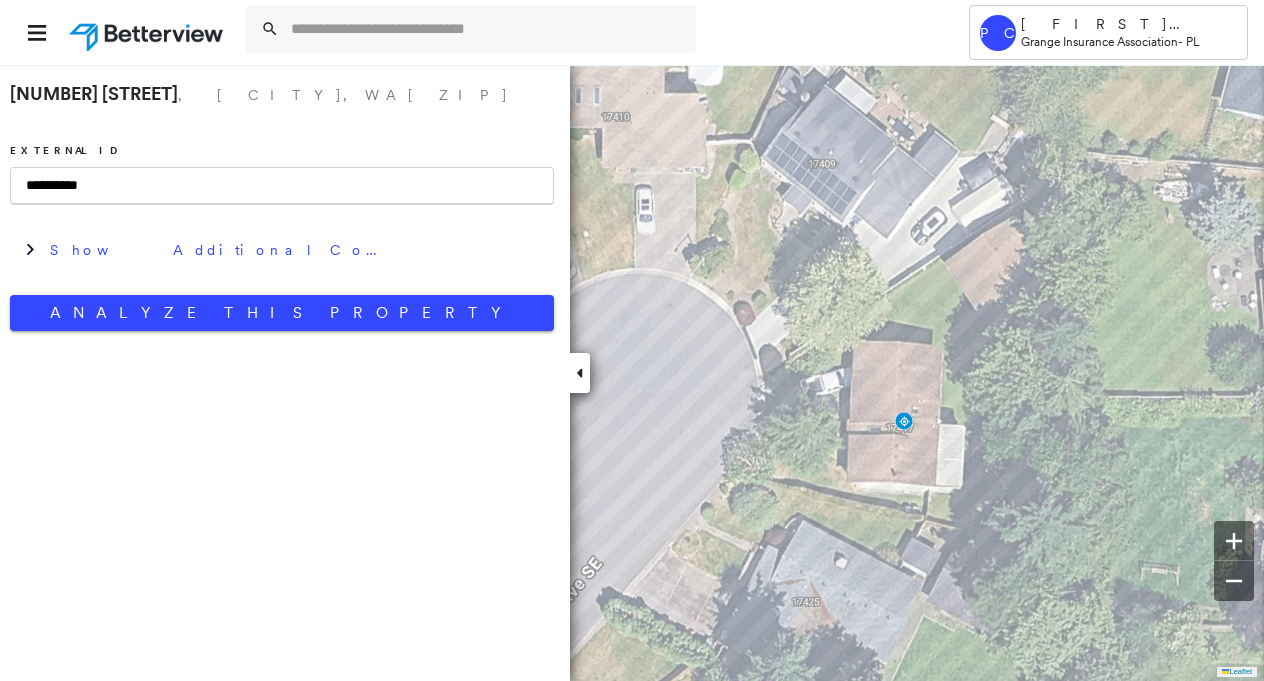 type on "**********" 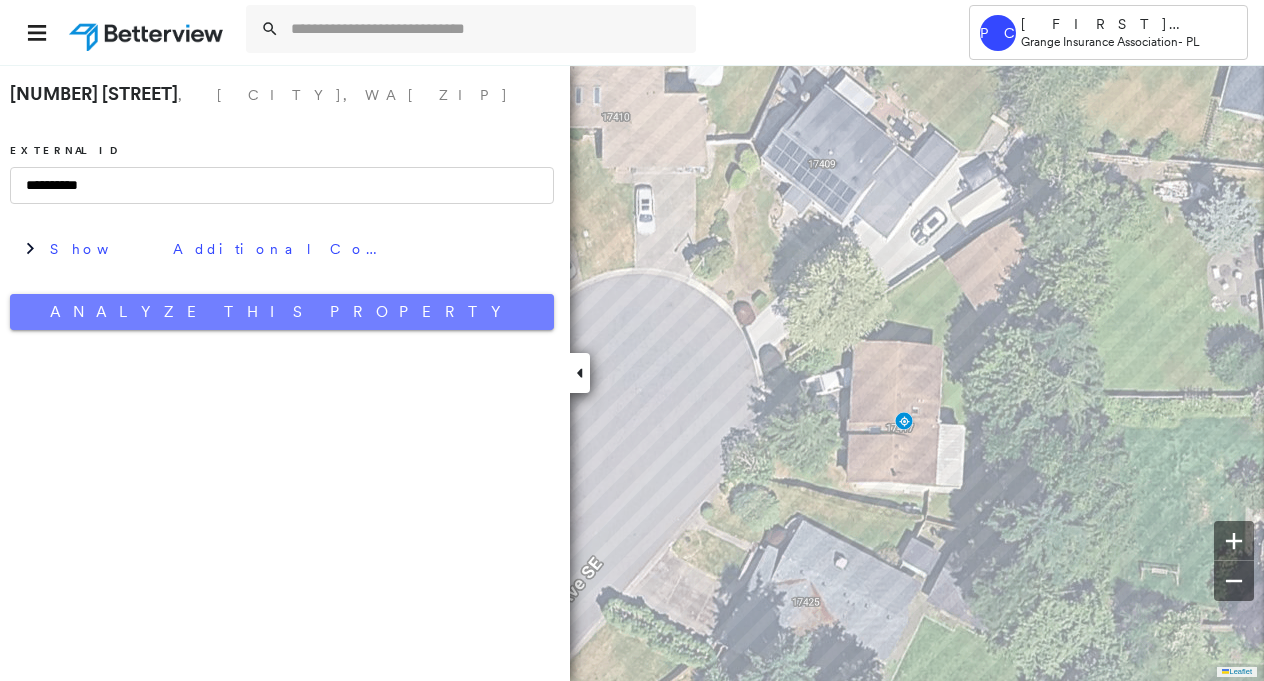 drag, startPoint x: 290, startPoint y: 314, endPoint x: 254, endPoint y: 334, distance: 41.18252 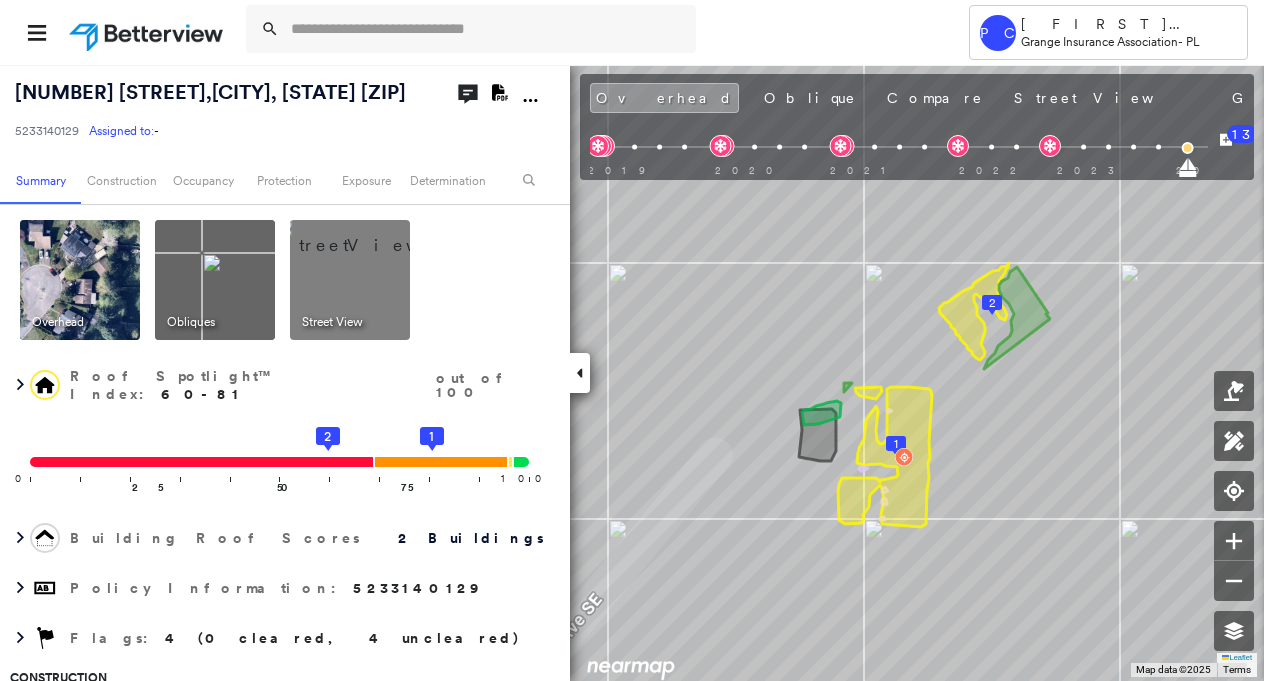 click on "Download PDF Report" 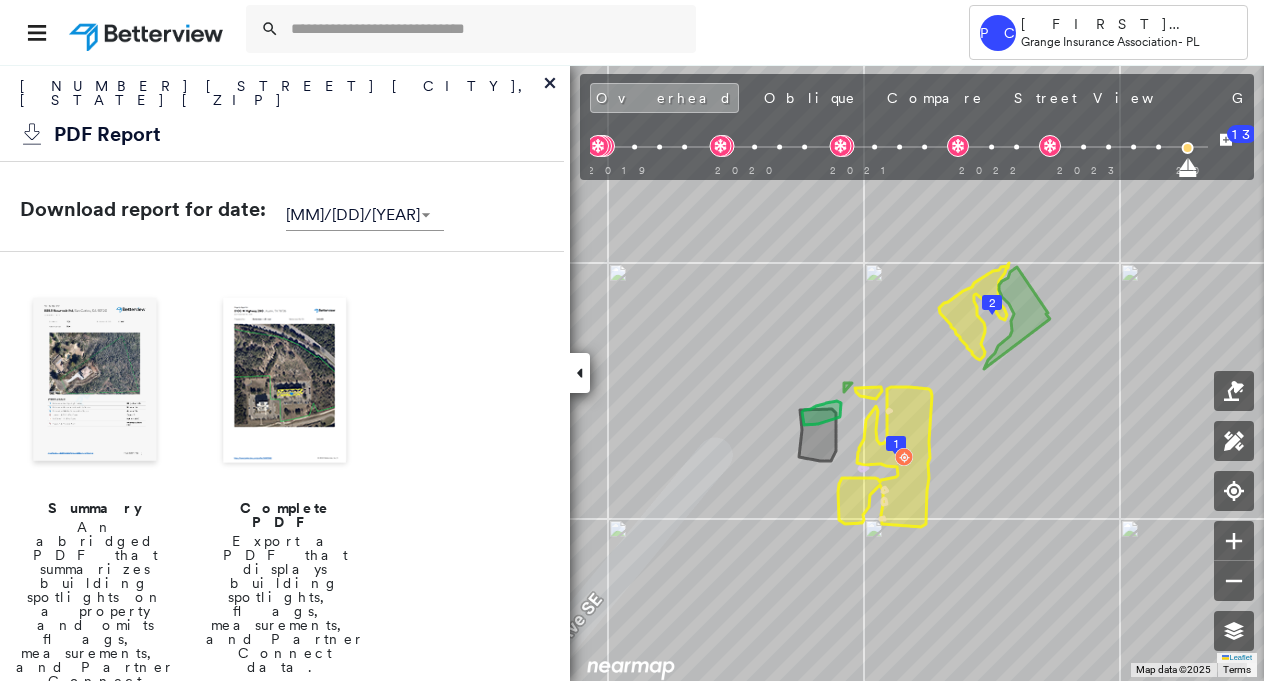 click at bounding box center (95, 382) 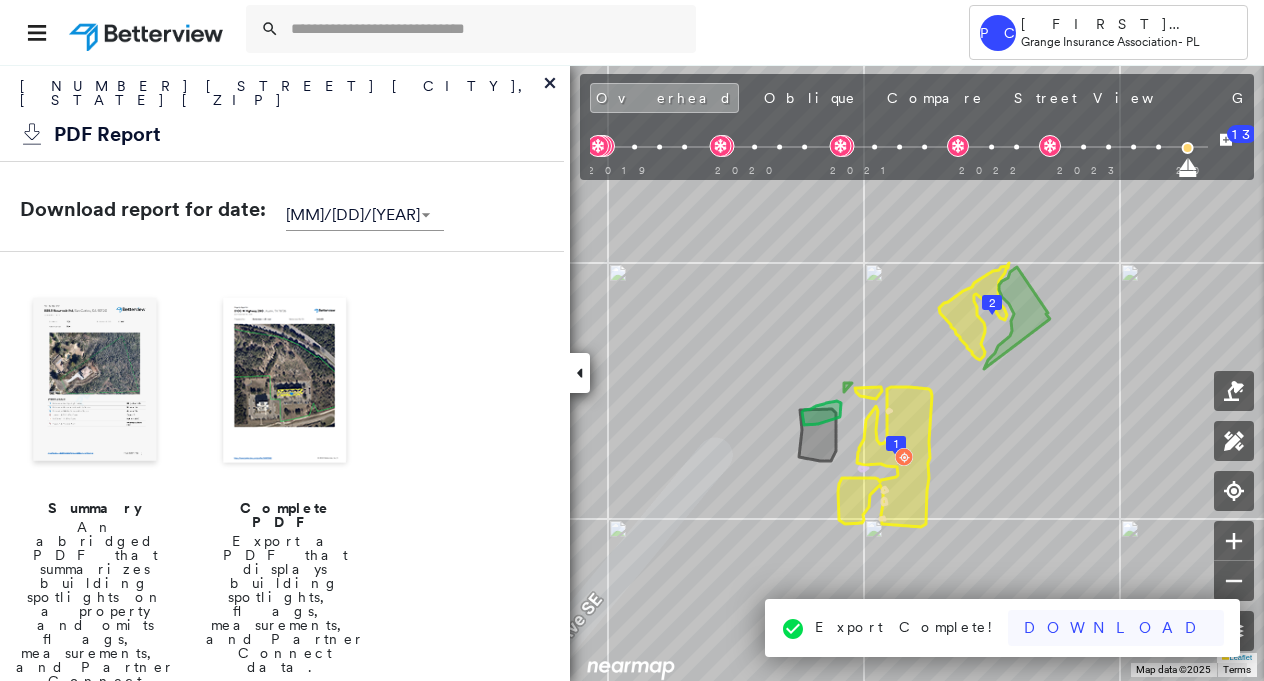 click on "Download" at bounding box center (1116, 628) 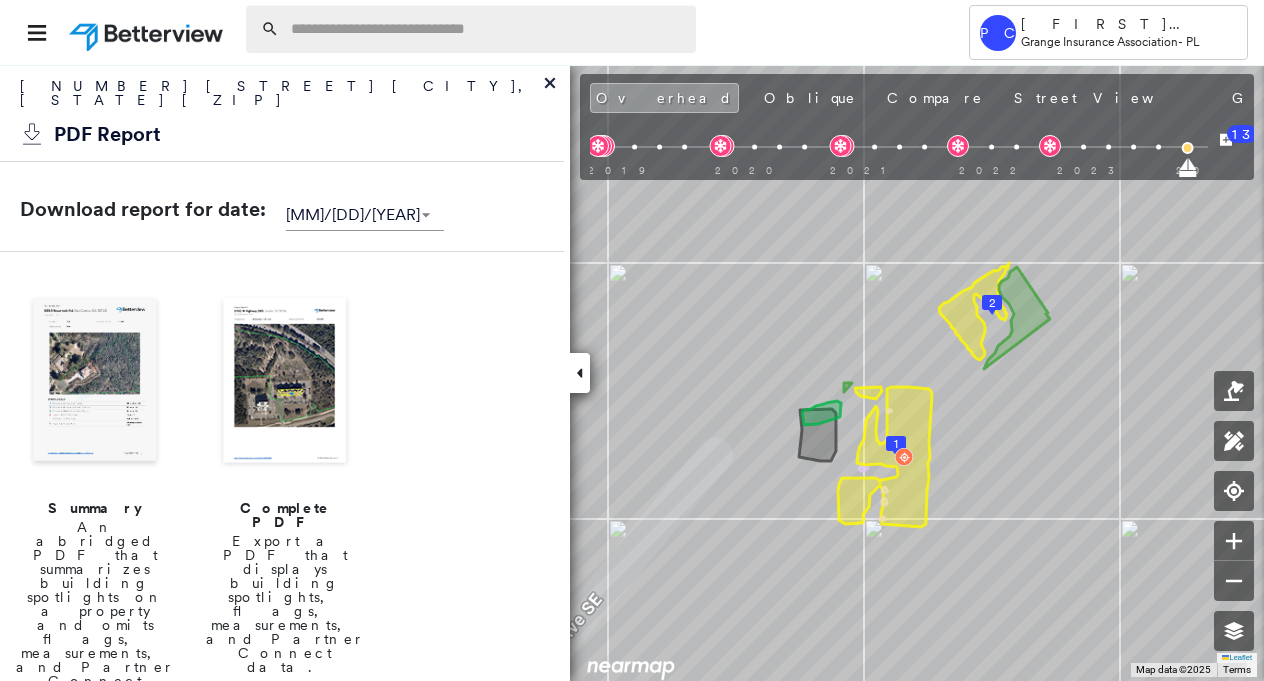 click at bounding box center [487, 29] 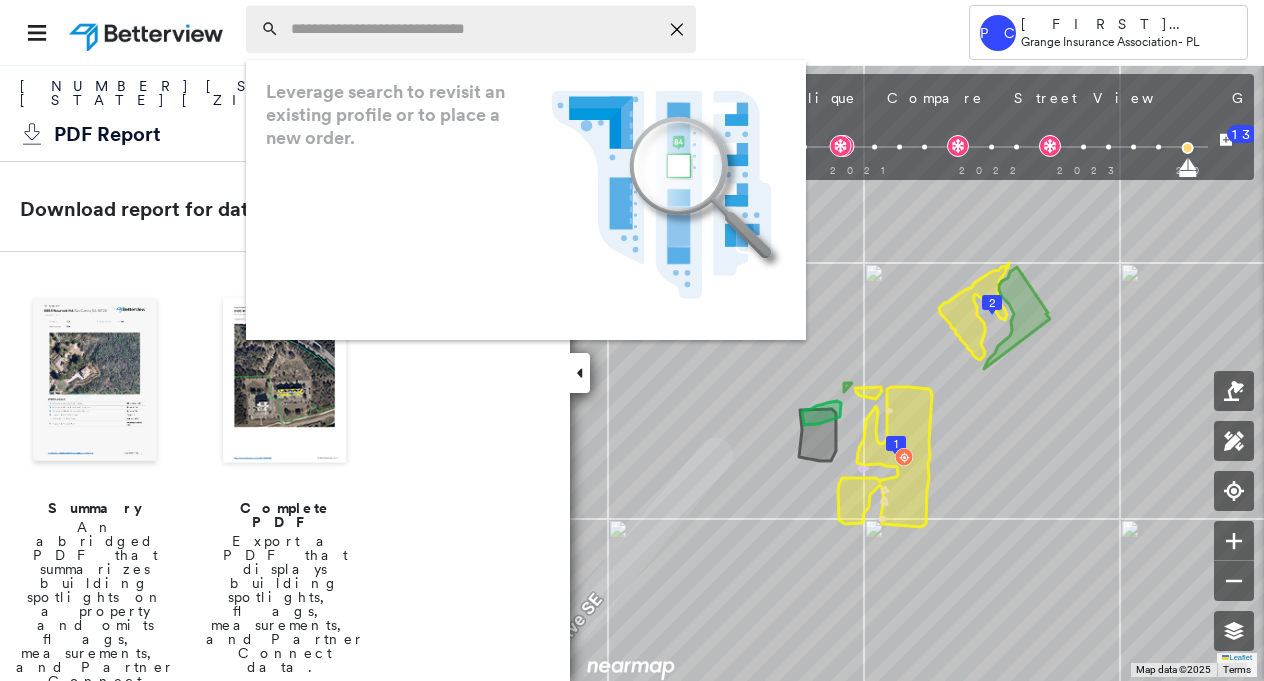 paste on "**********" 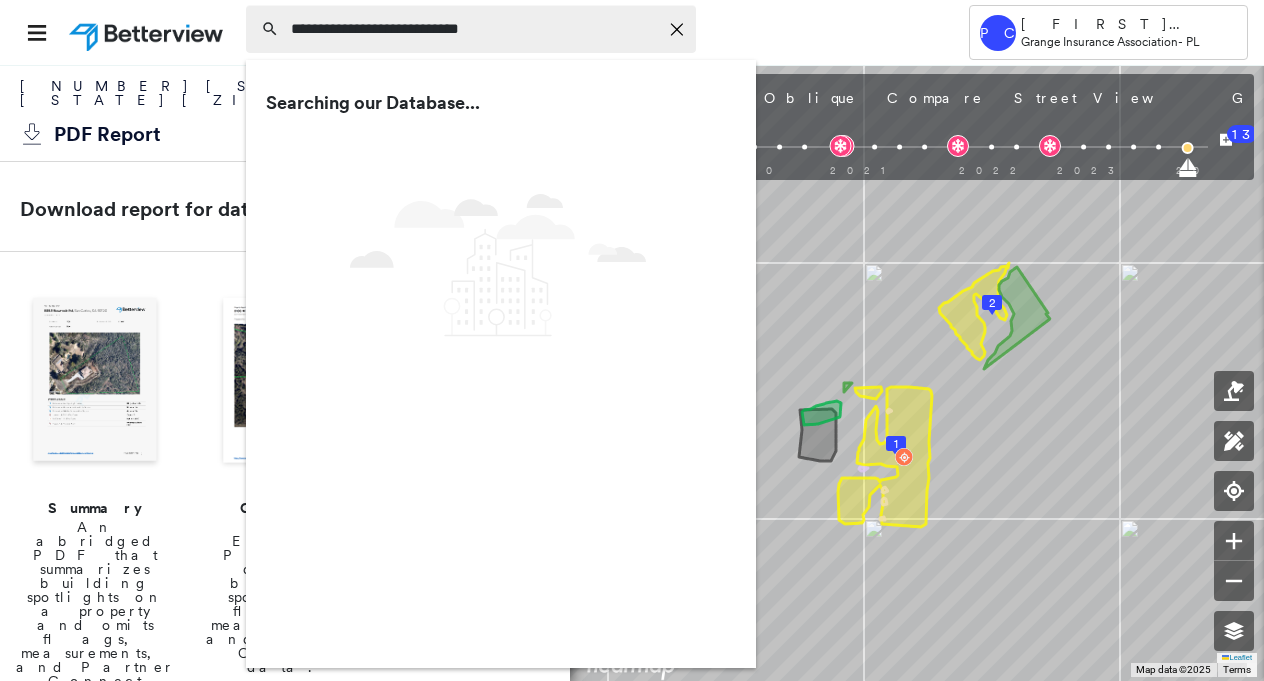 type on "**********" 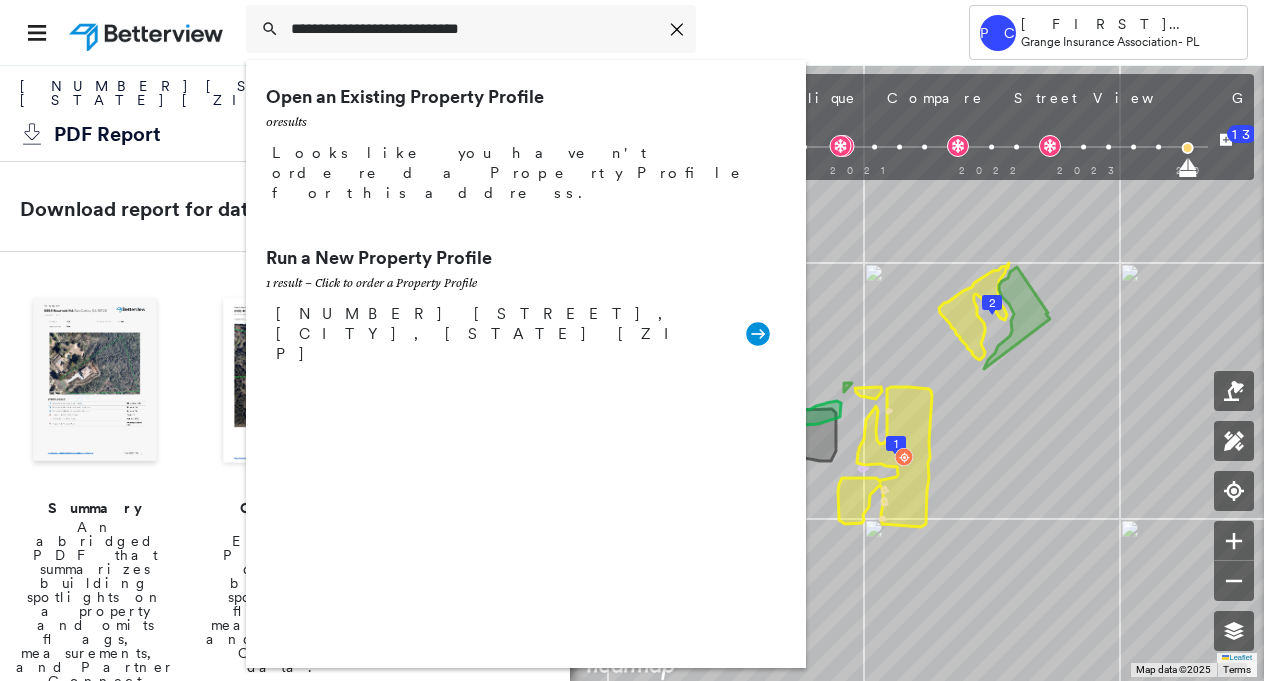 drag, startPoint x: 366, startPoint y: 284, endPoint x: 866, endPoint y: 6, distance: 572.0874 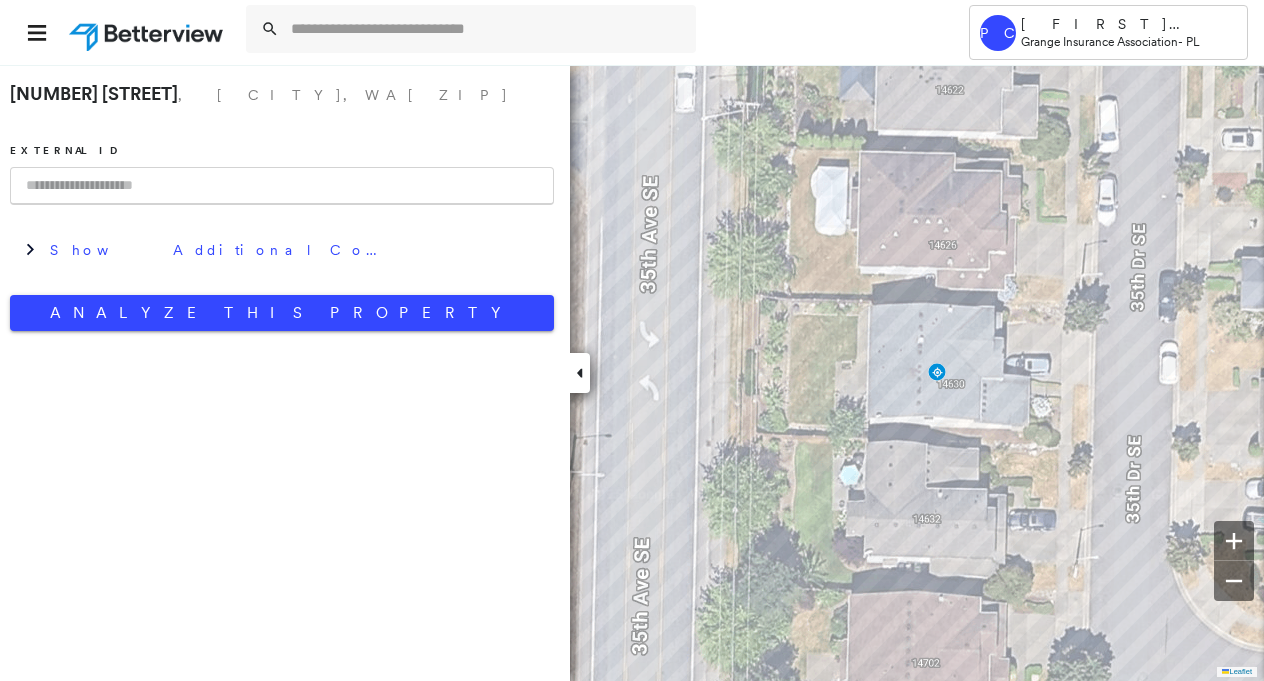click at bounding box center [282, 186] 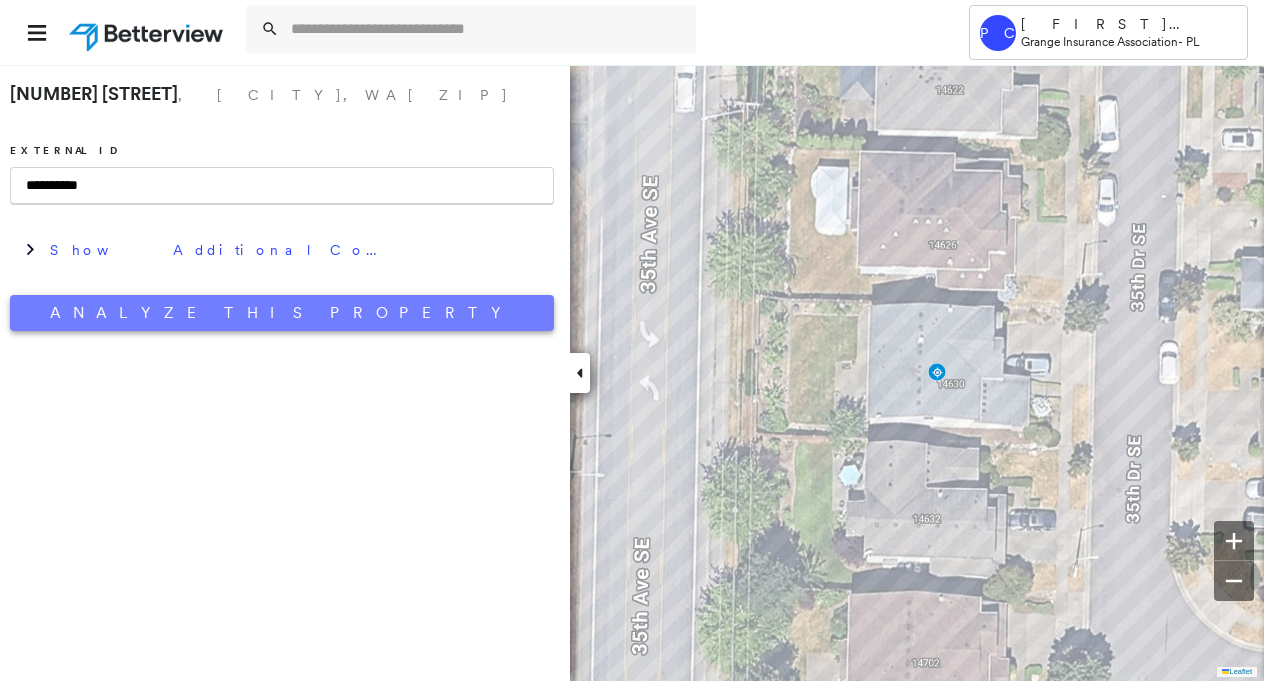 type on "**********" 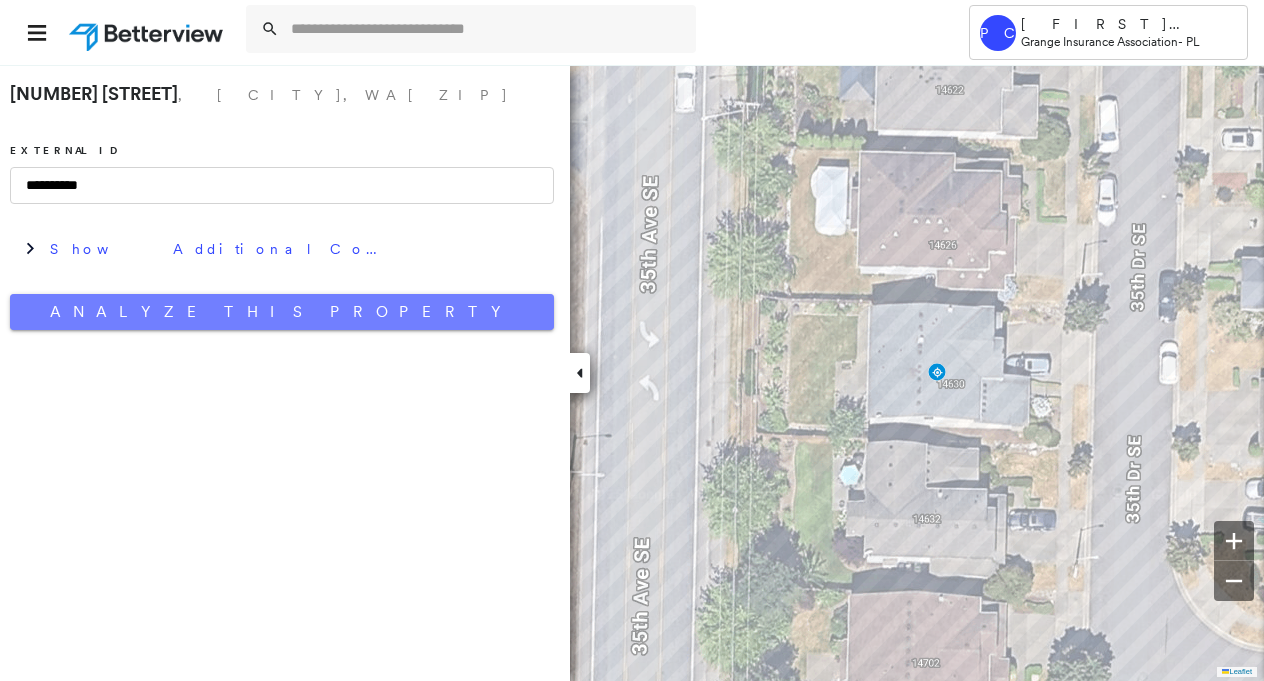 drag, startPoint x: 323, startPoint y: 306, endPoint x: 257, endPoint y: 376, distance: 96.20811 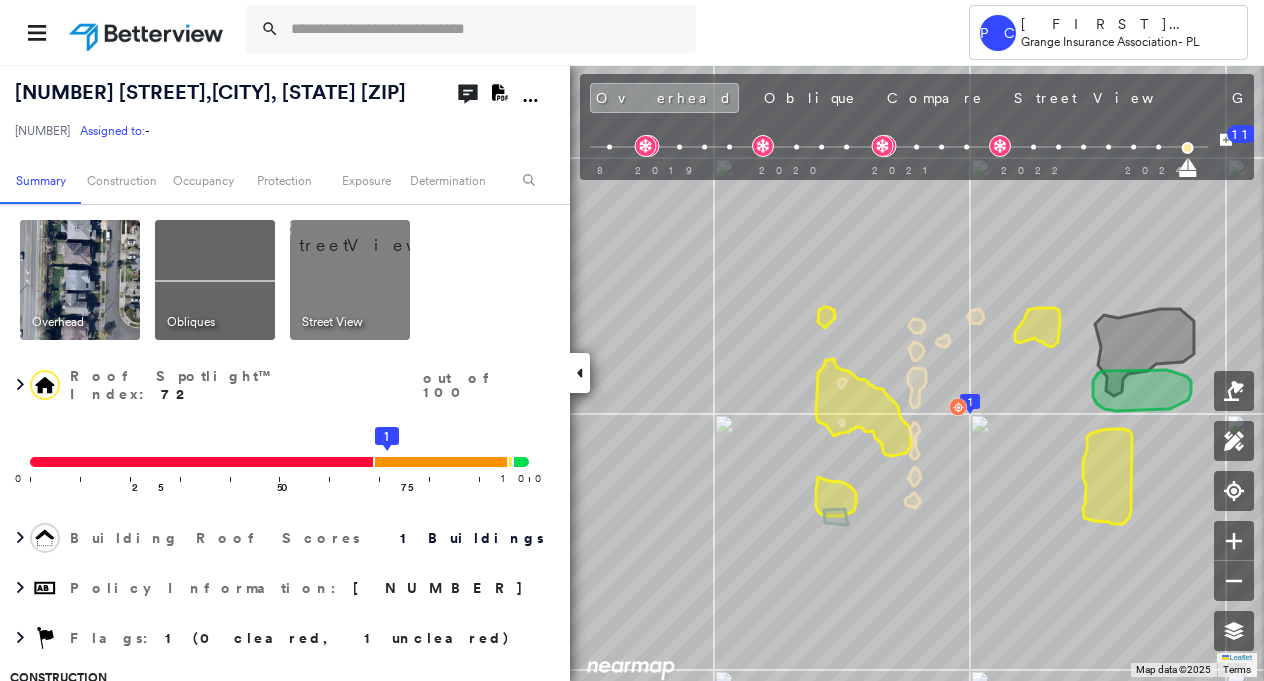 click on "Download PDF Report" 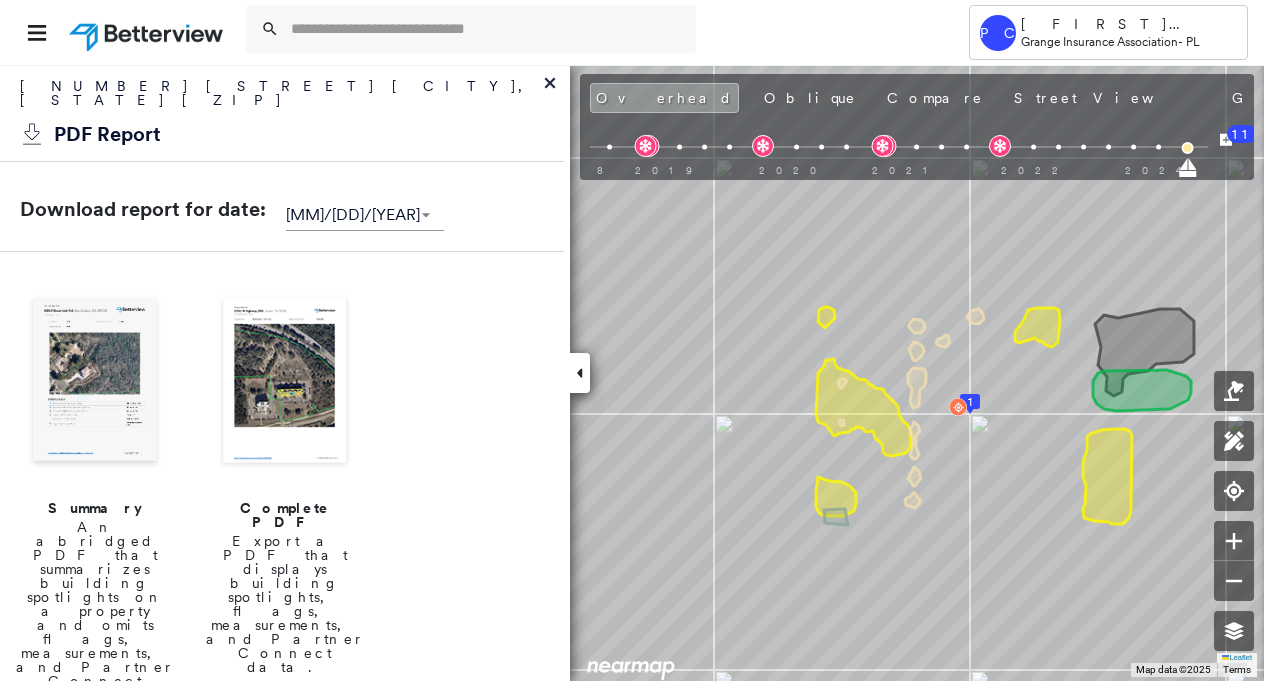 drag, startPoint x: 79, startPoint y: 431, endPoint x: 80, endPoint y: 604, distance: 173.00288 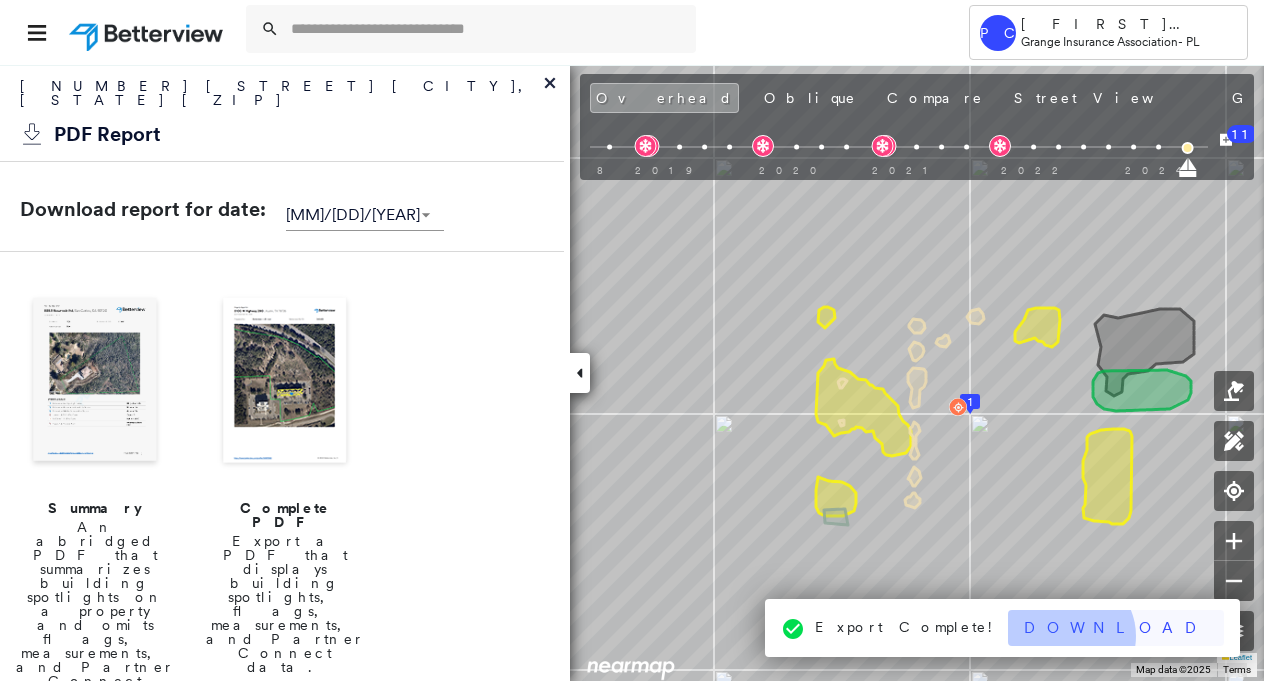 click on "Download" at bounding box center (1116, 628) 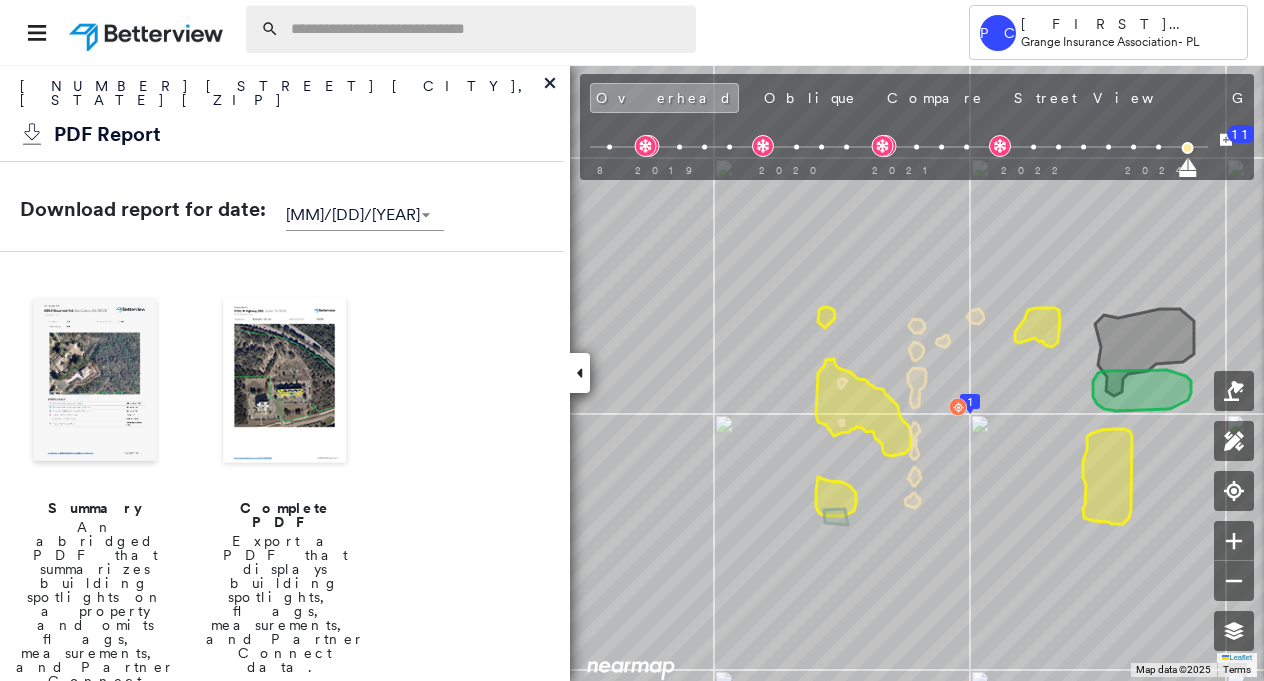 click at bounding box center (487, 29) 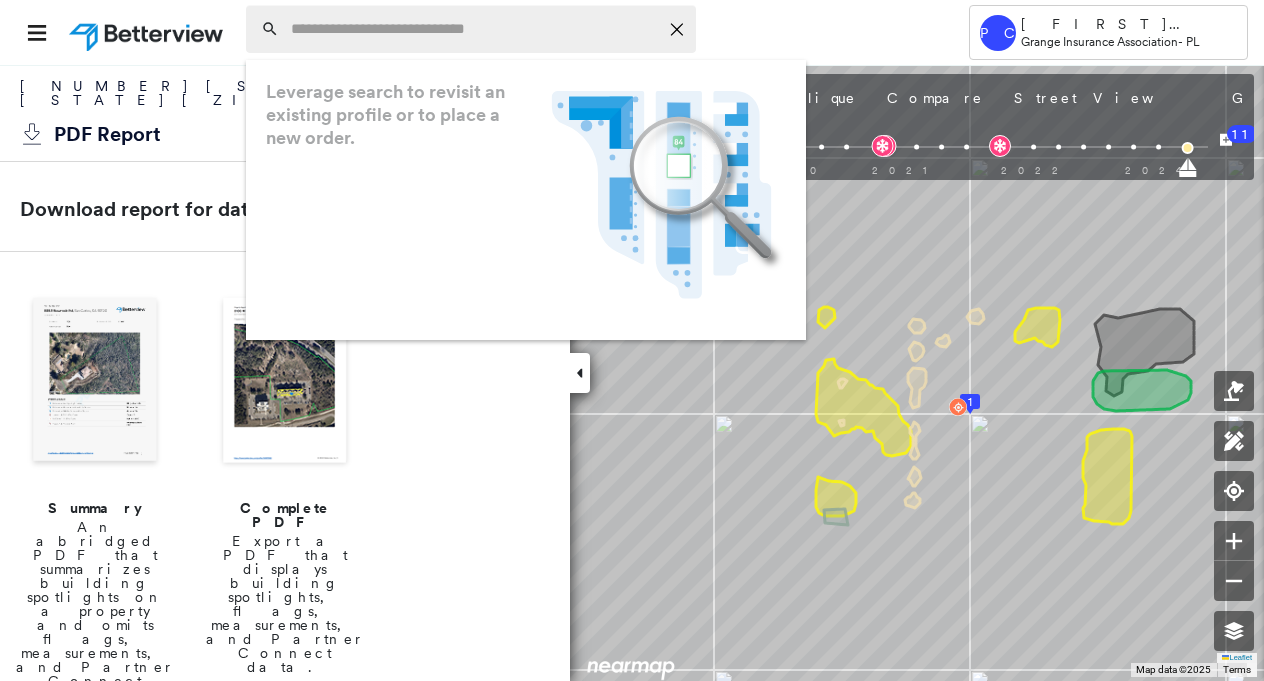 paste on "**********" 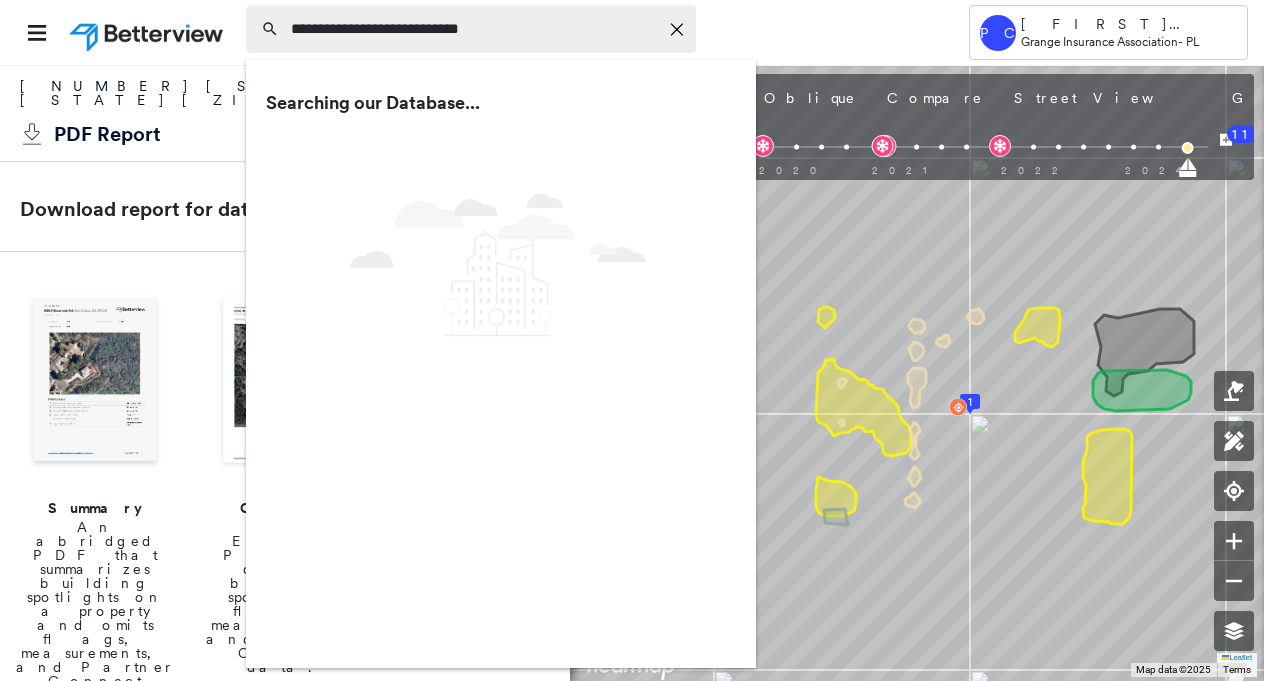 type on "**********" 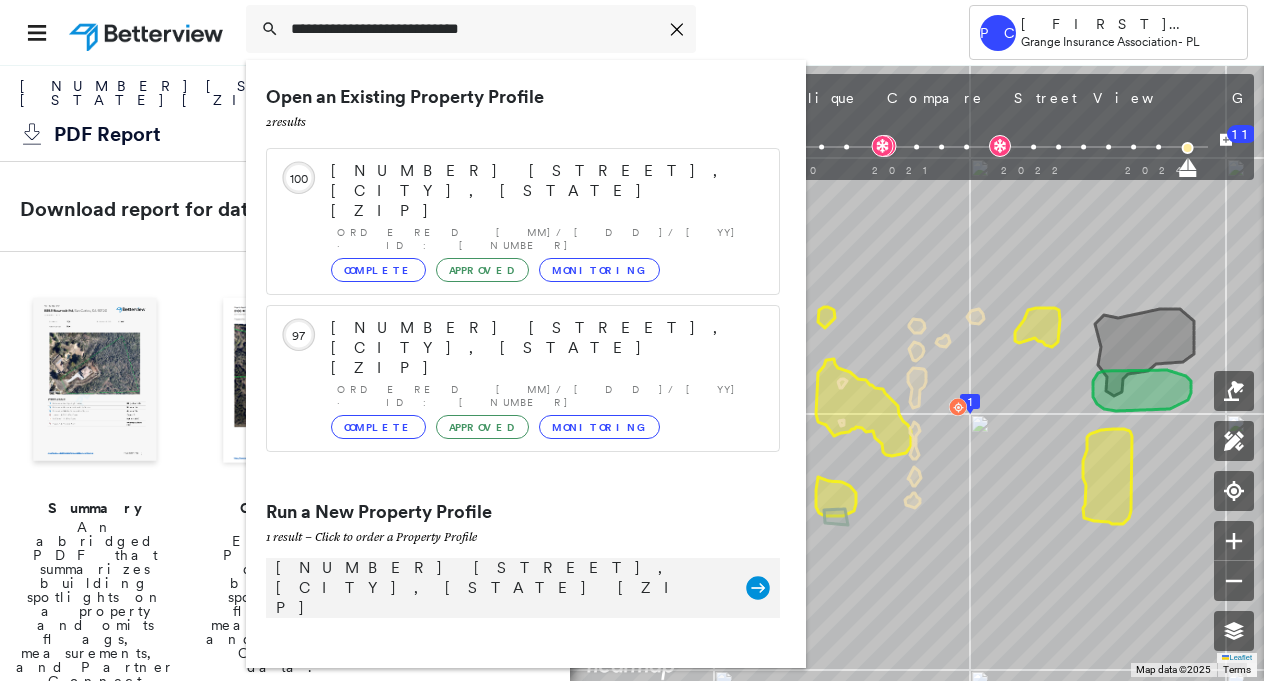 click on "[NUMBER] [STREET], [CITY], [STATE] [ZIP]" at bounding box center [501, 588] 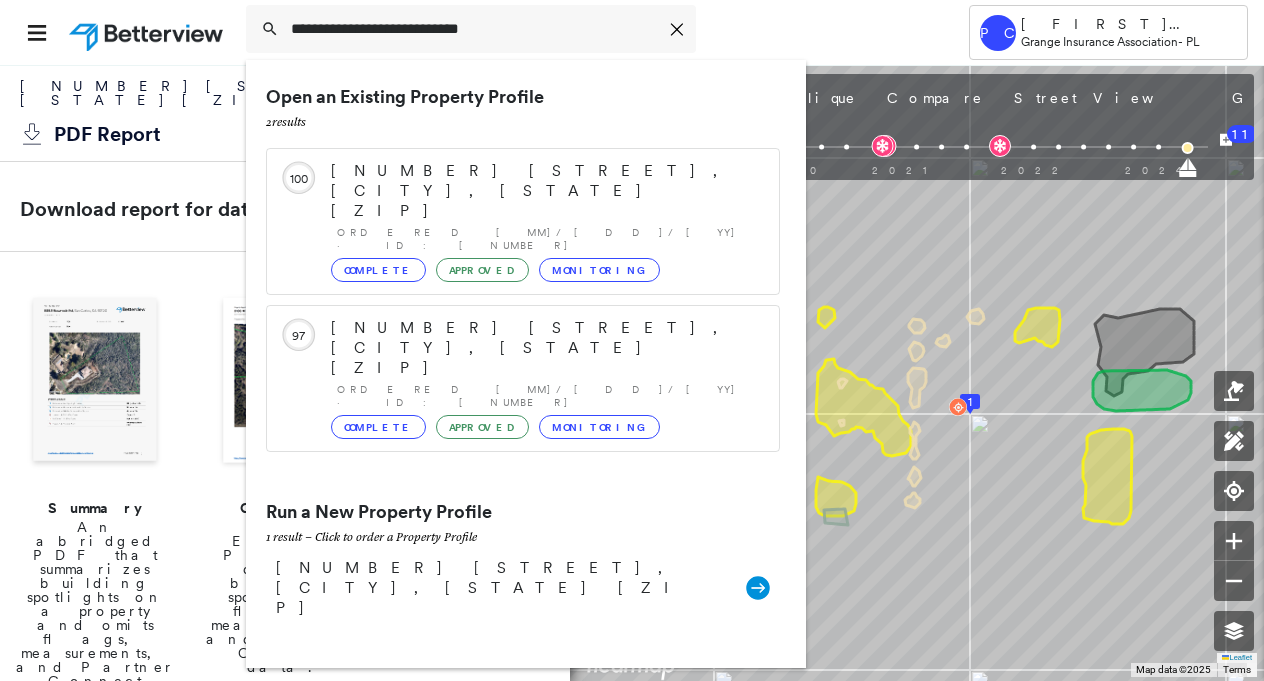 type 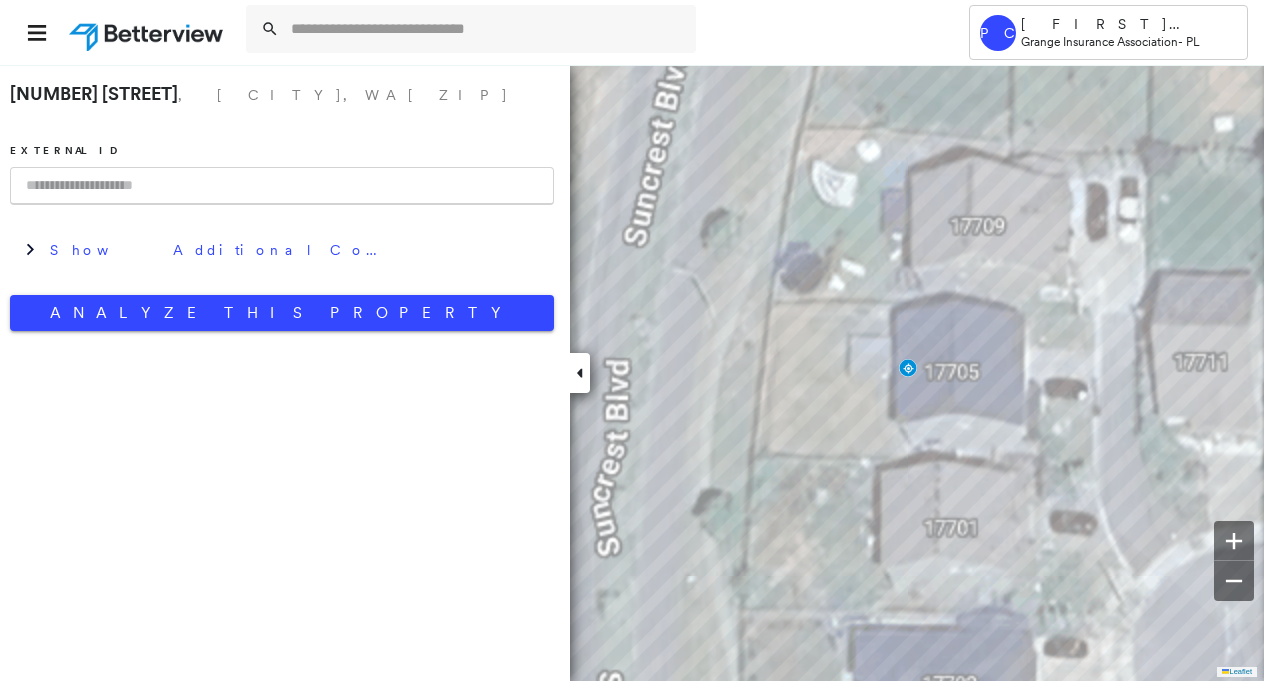 click at bounding box center (282, 186) 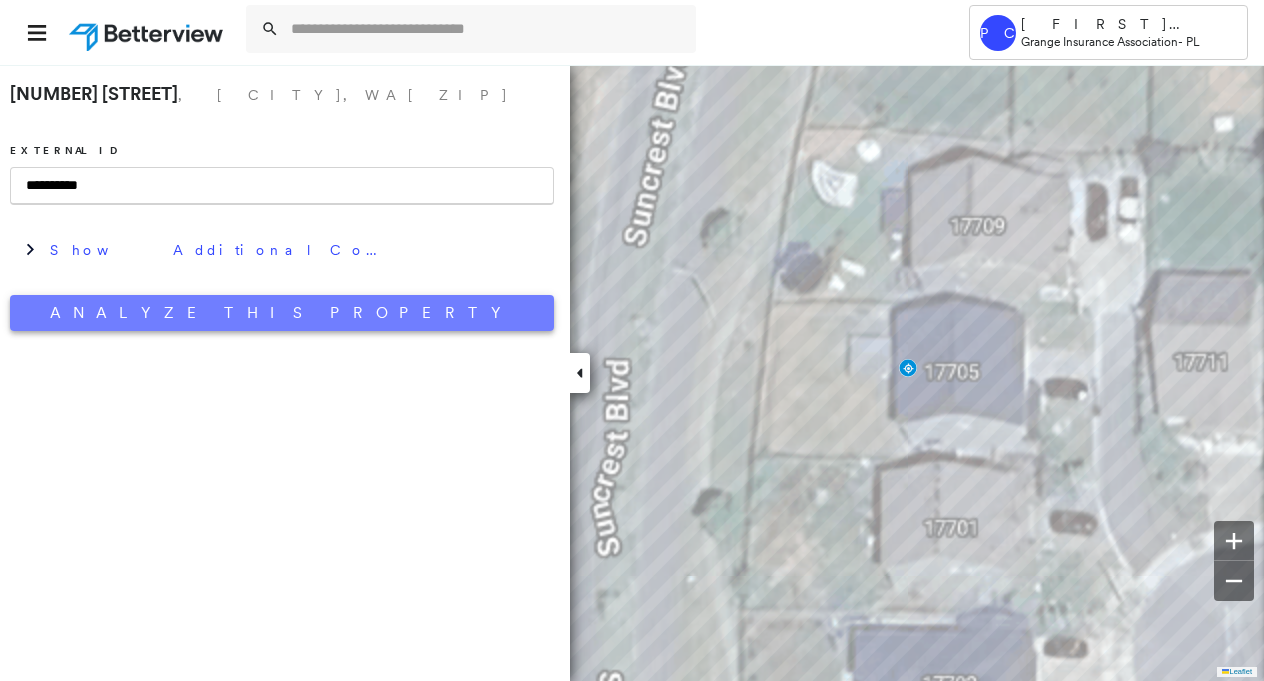 type on "**********" 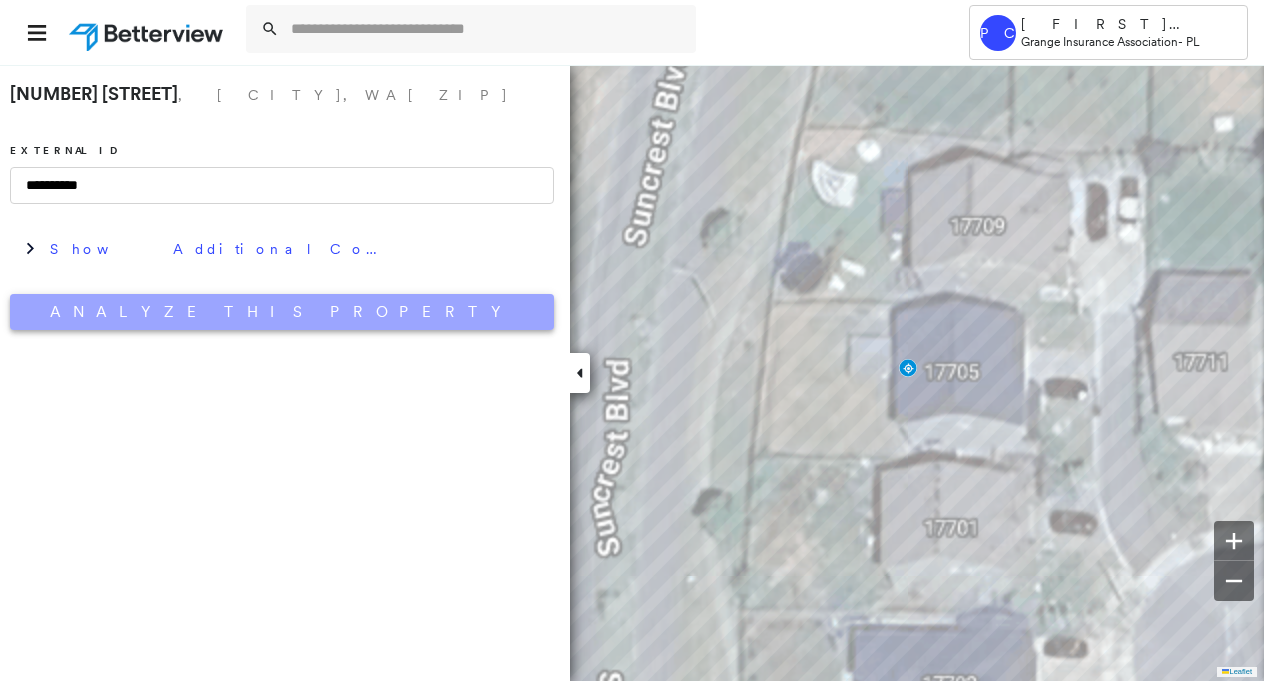 click on "Analyze This Property" at bounding box center (282, 312) 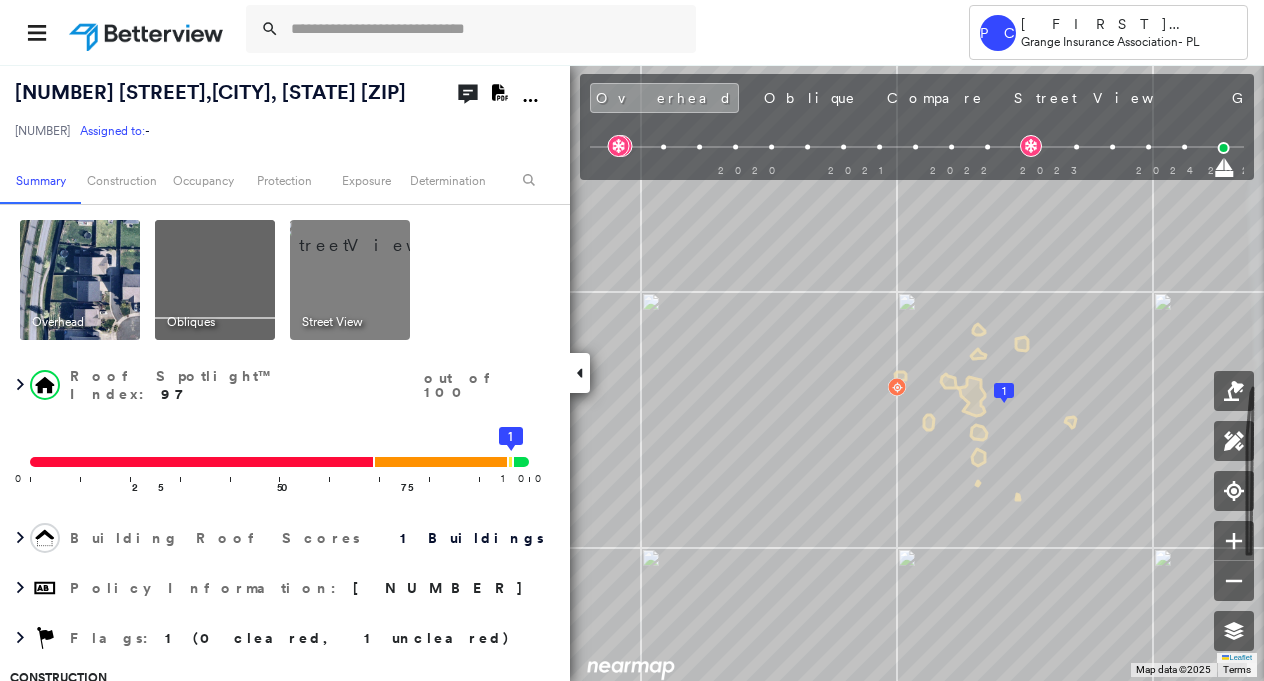 click on "Download PDF Report" 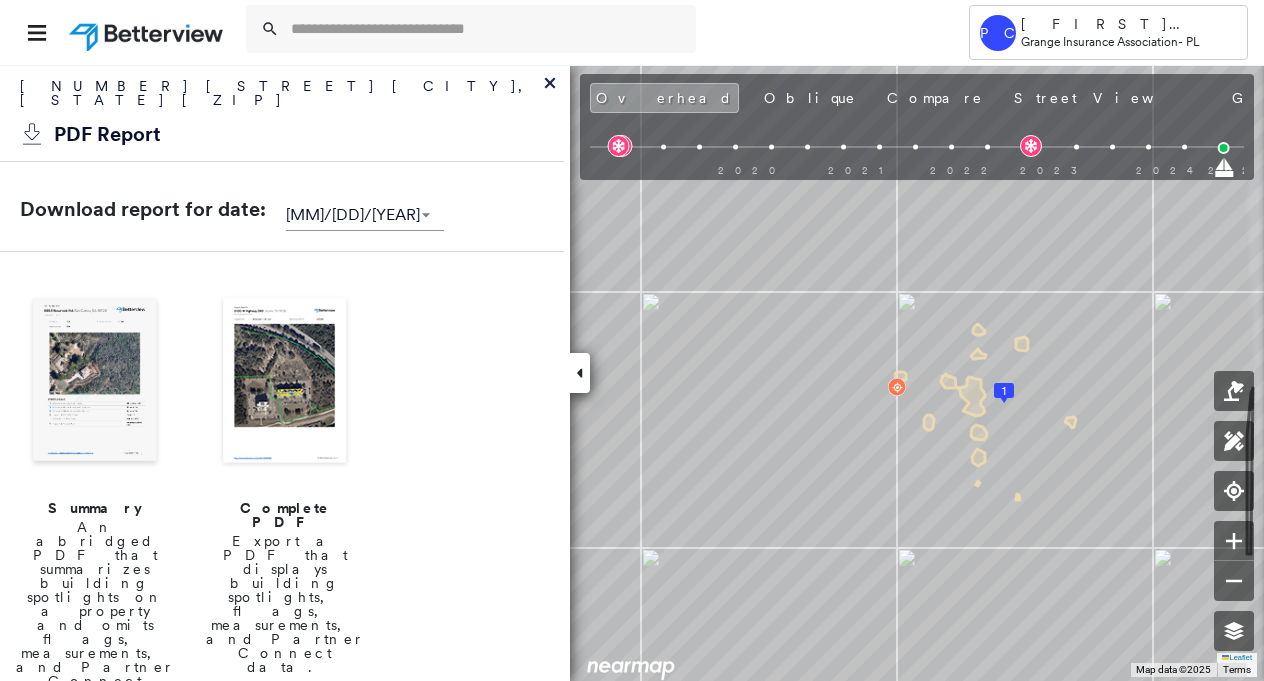 click at bounding box center (95, 382) 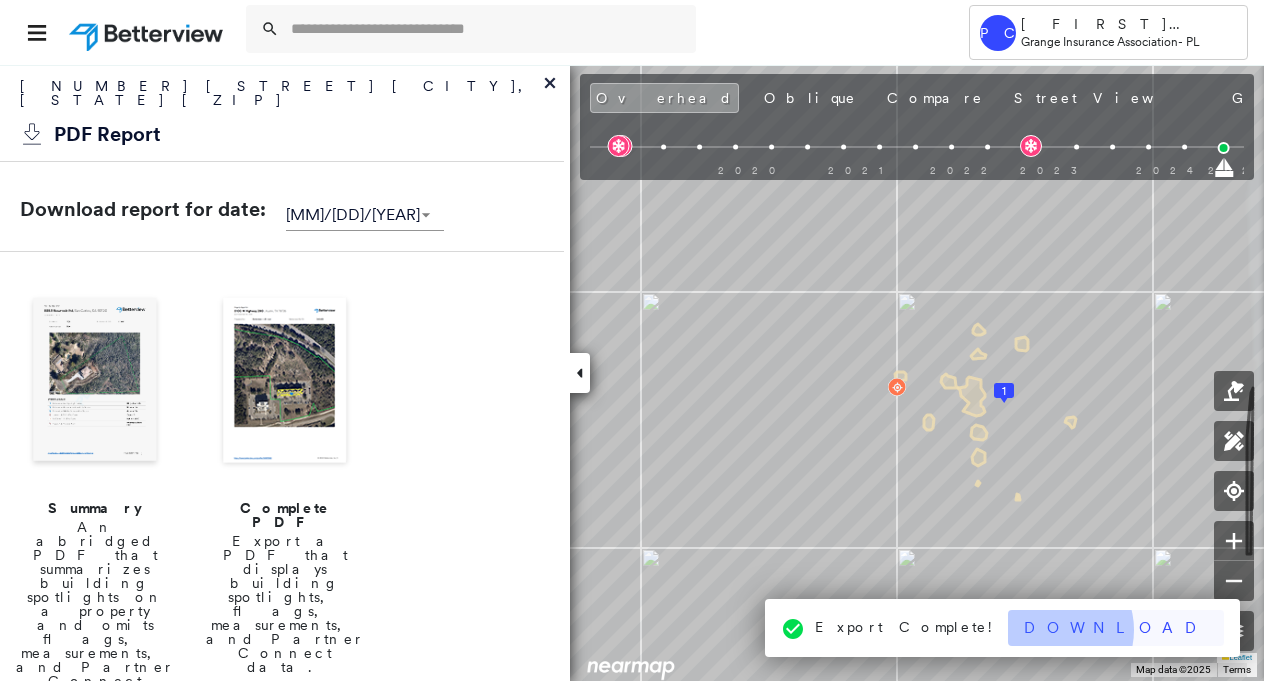 click on "Download" at bounding box center [1116, 628] 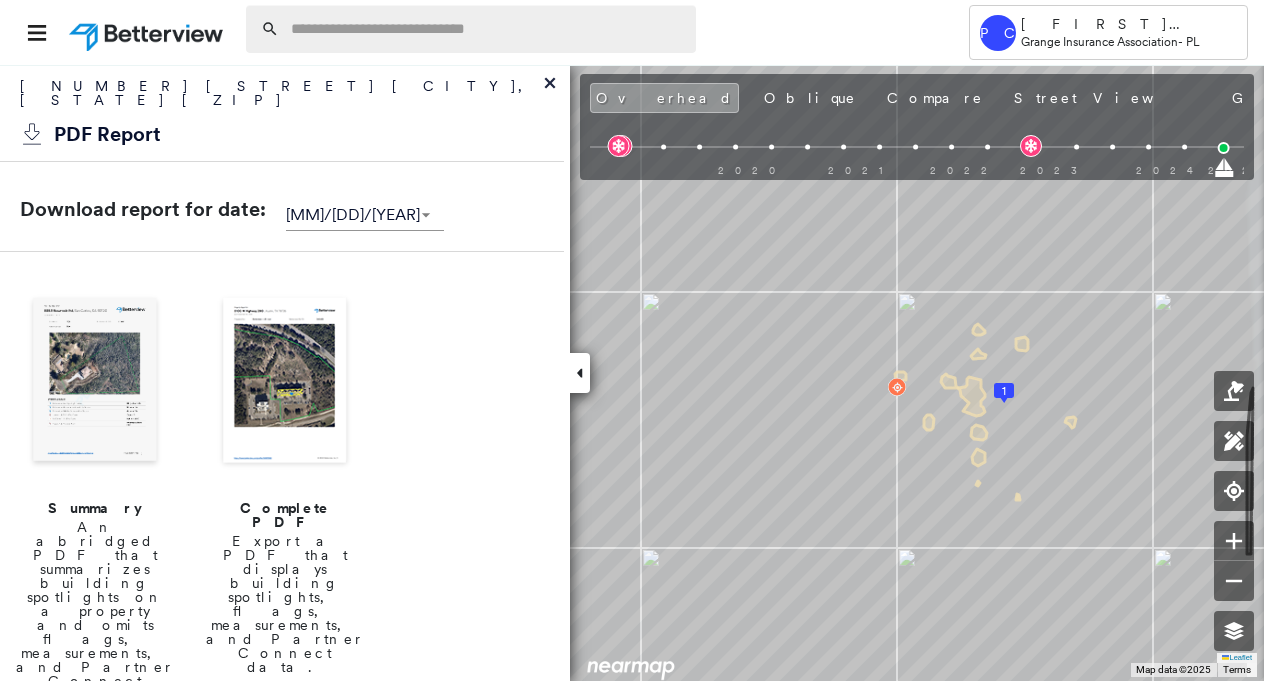 click at bounding box center [487, 29] 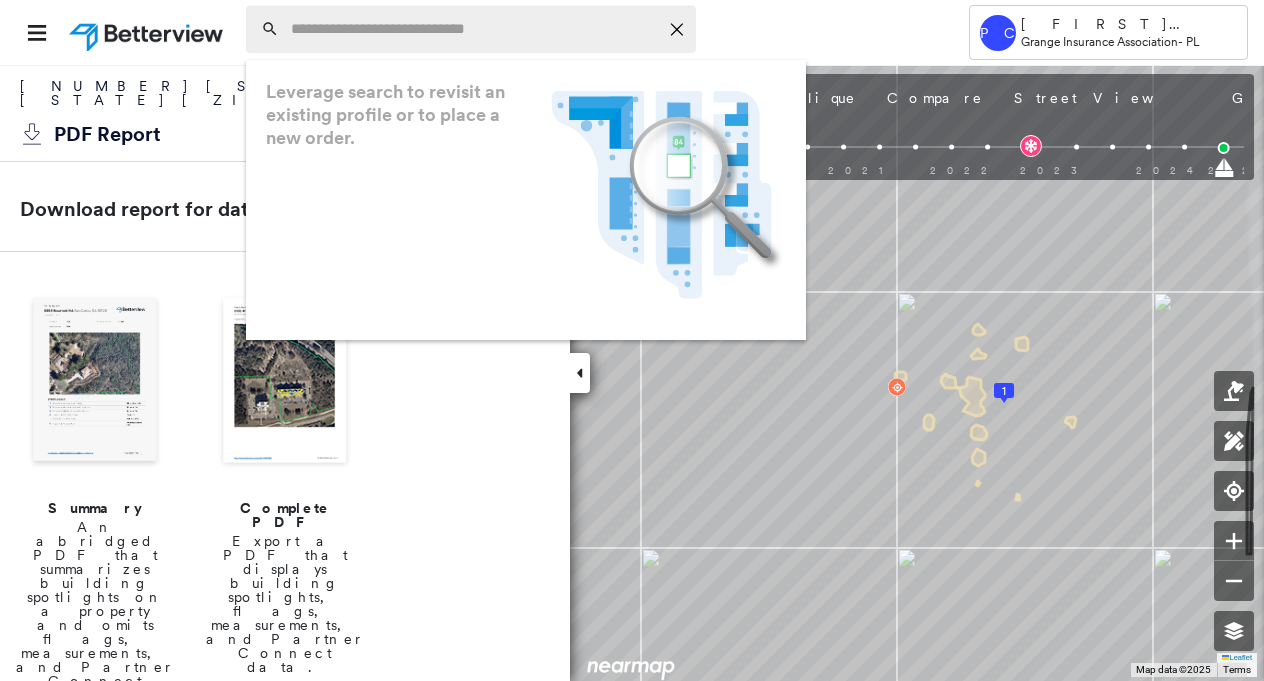 paste on "**********" 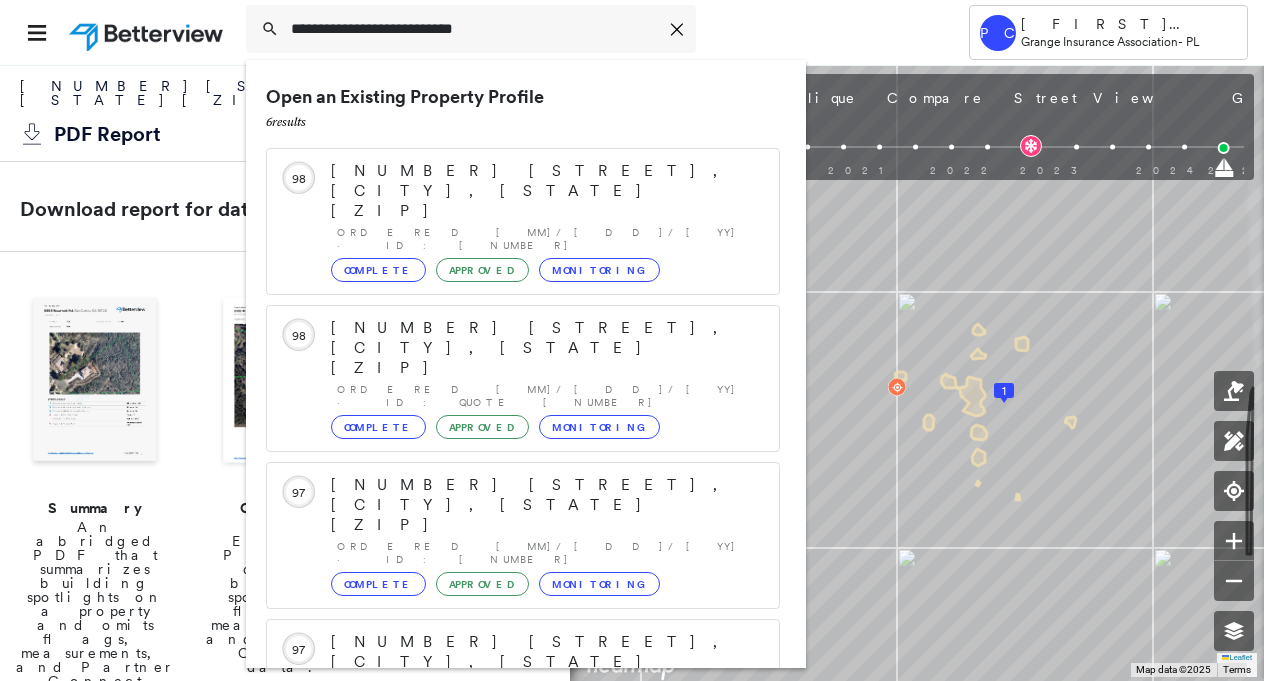 scroll, scrollTop: 232, scrollLeft: 0, axis: vertical 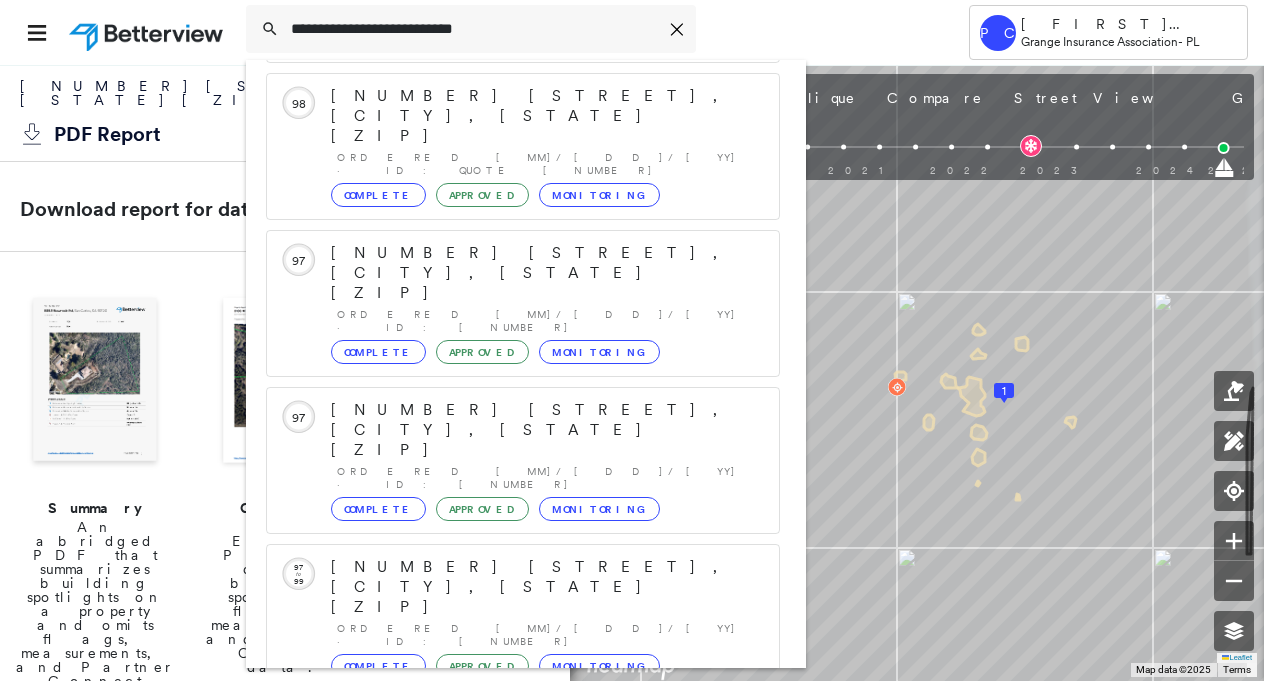 type on "**********" 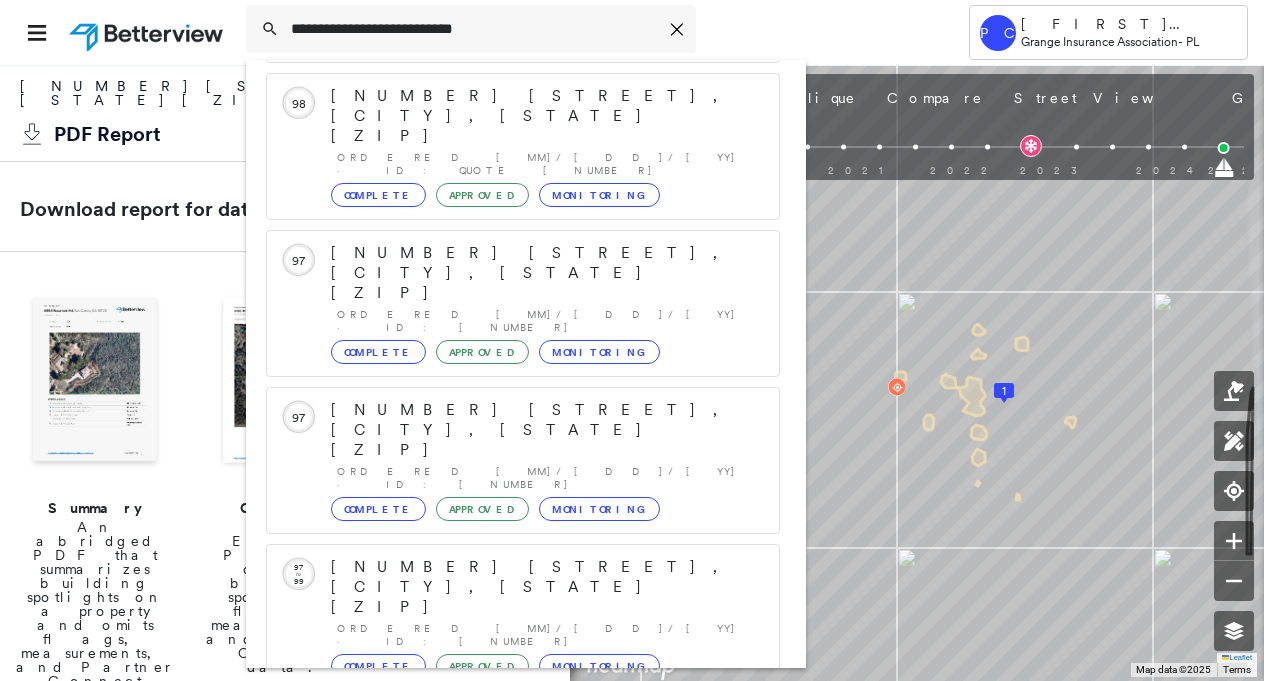 click on "[NUMBER] [STREET], [CITY], [STATE] [ZIP]" at bounding box center [501, 879] 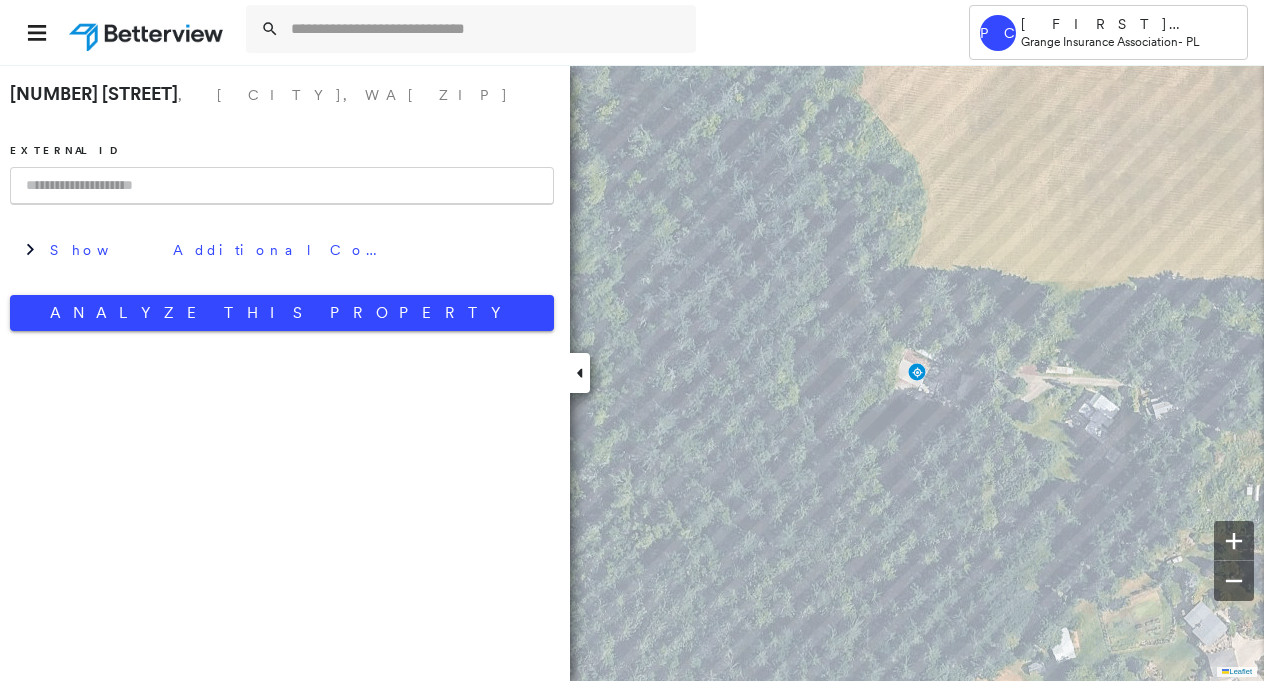 click at bounding box center (282, 186) 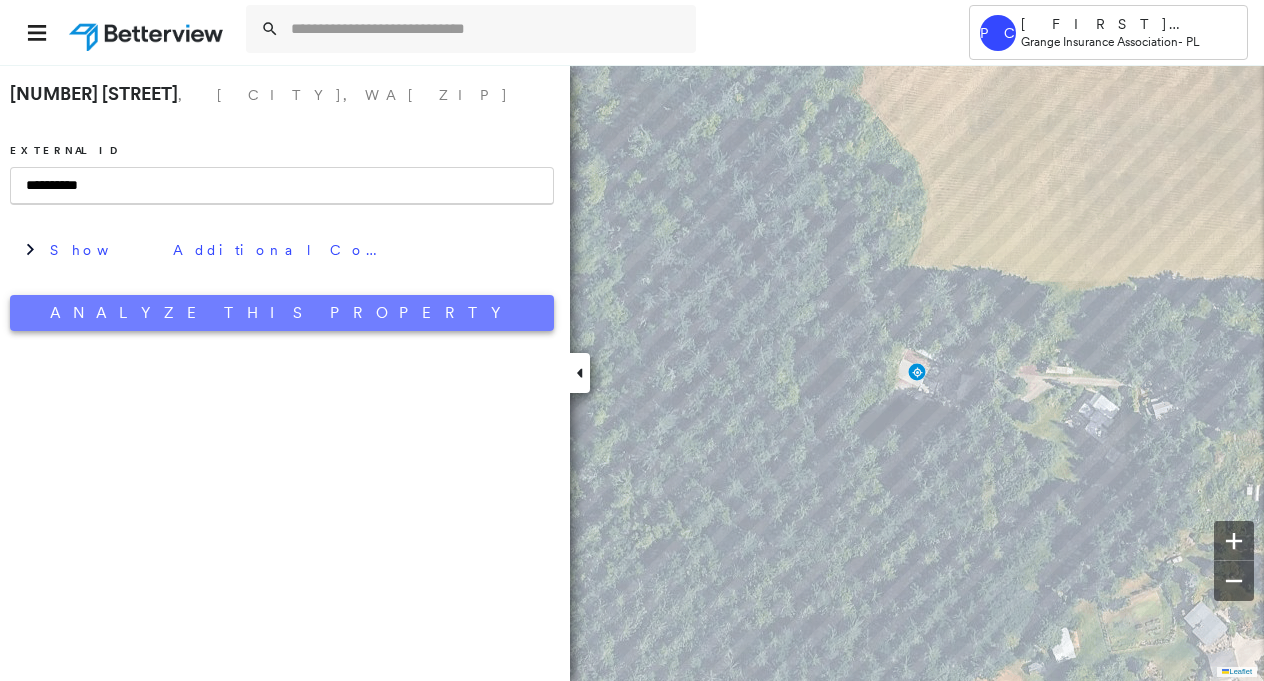 type on "**********" 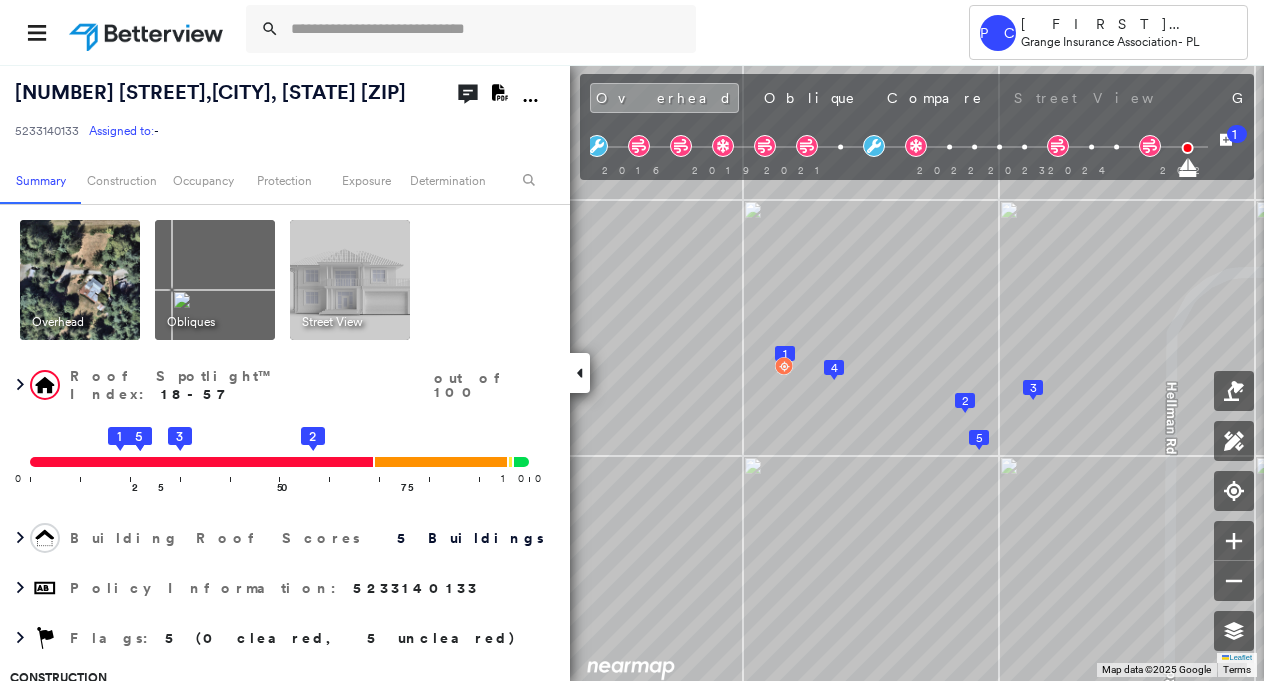 click on "Download PDF Report" 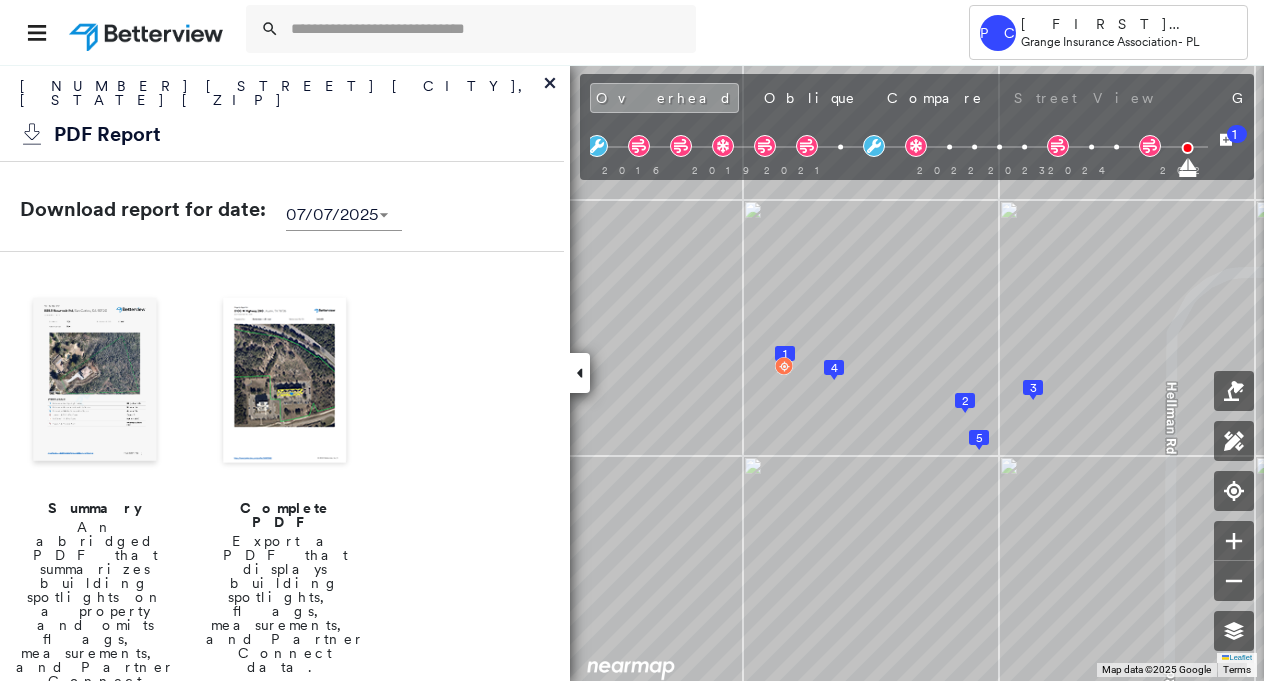drag, startPoint x: 92, startPoint y: 425, endPoint x: 98, endPoint y: 480, distance: 55.326305 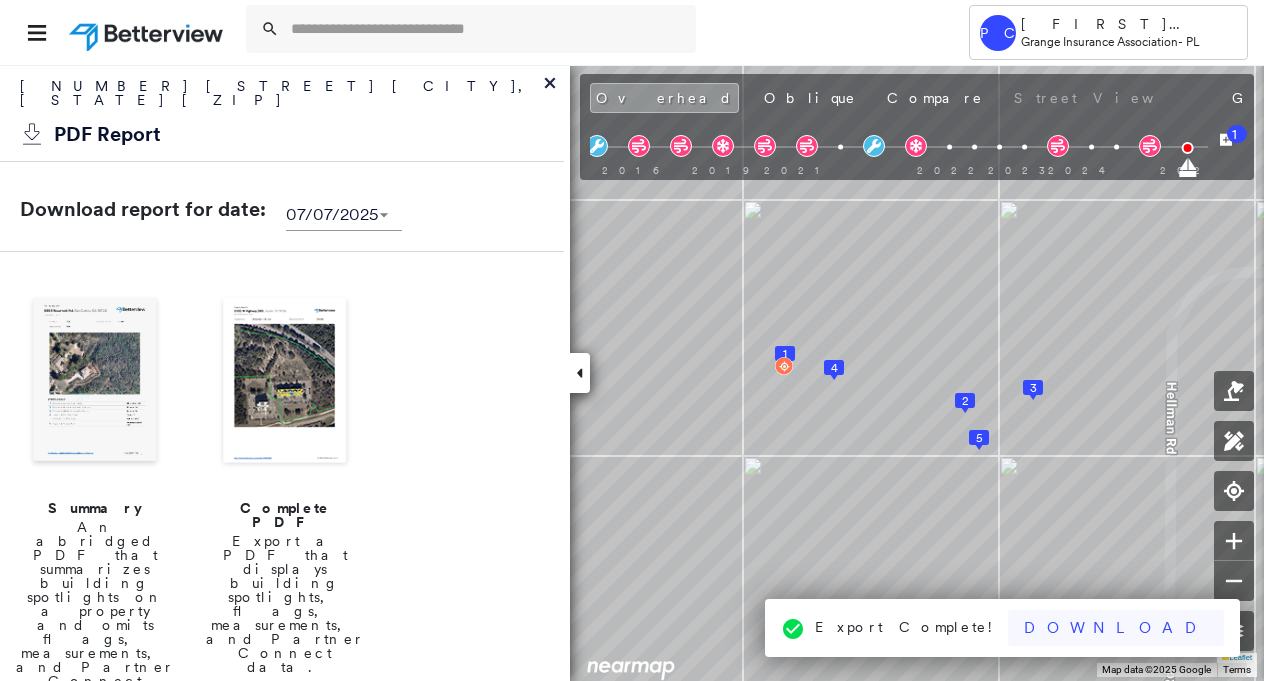 click on "Download" at bounding box center [1116, 628] 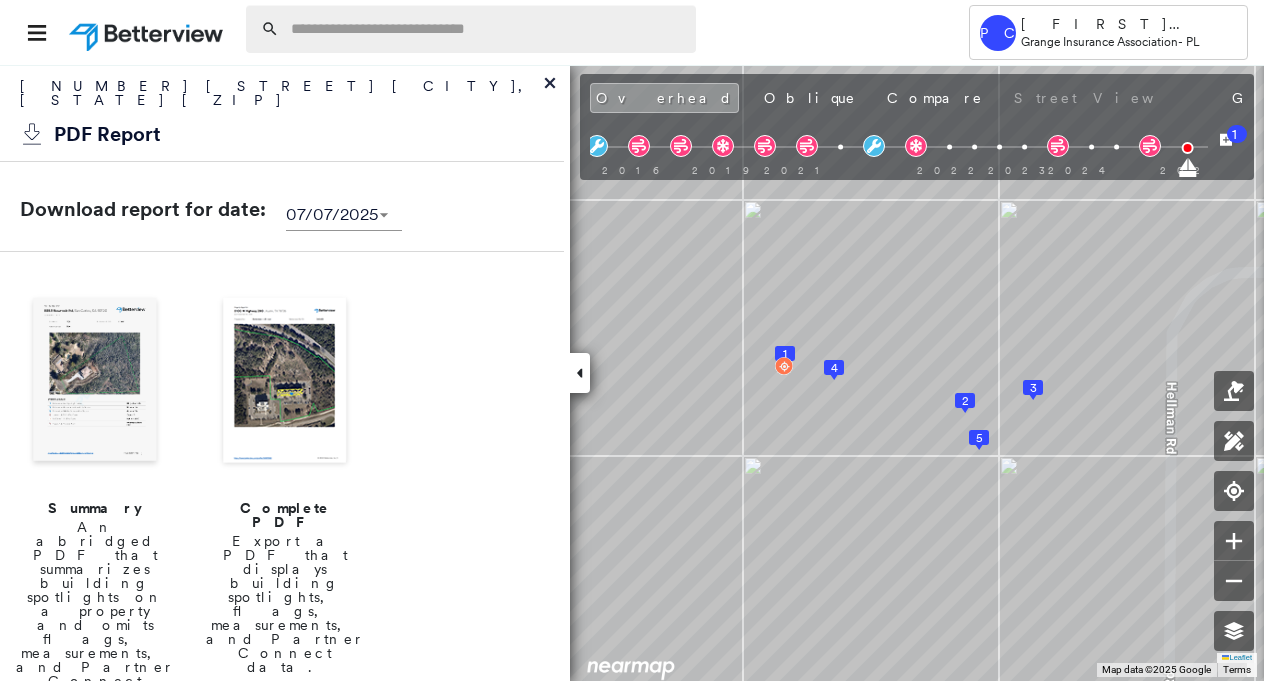 click at bounding box center [487, 29] 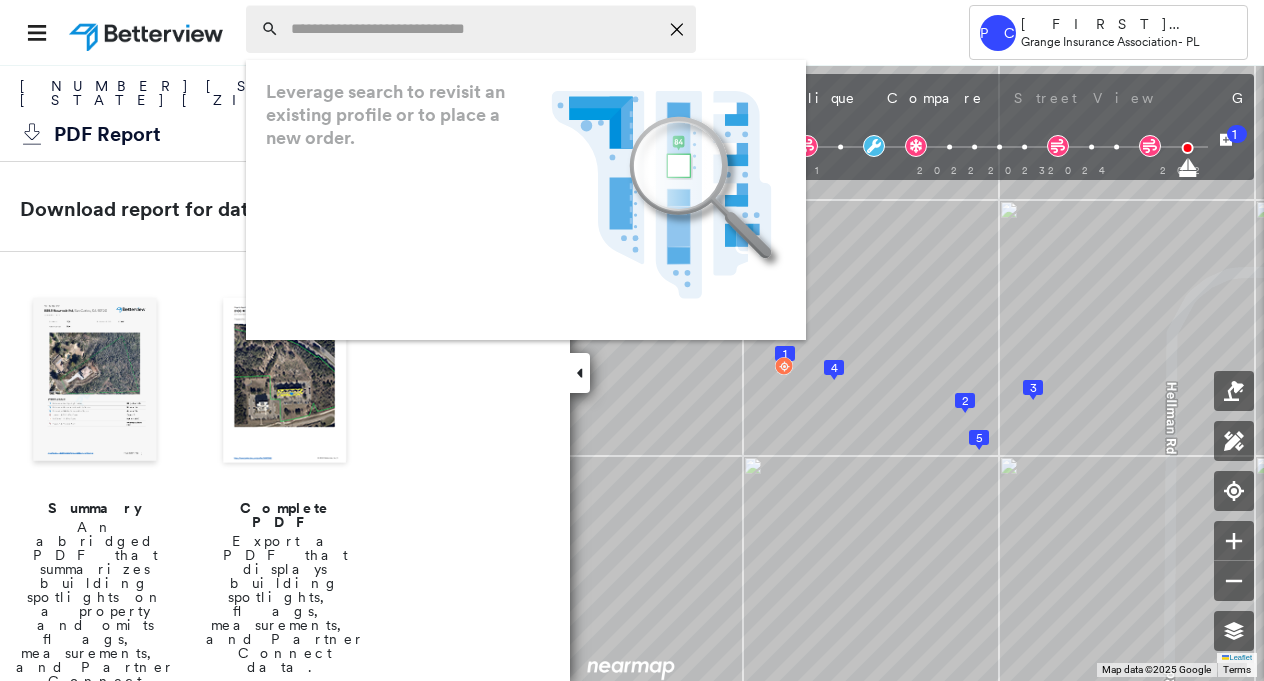 paste on "**********" 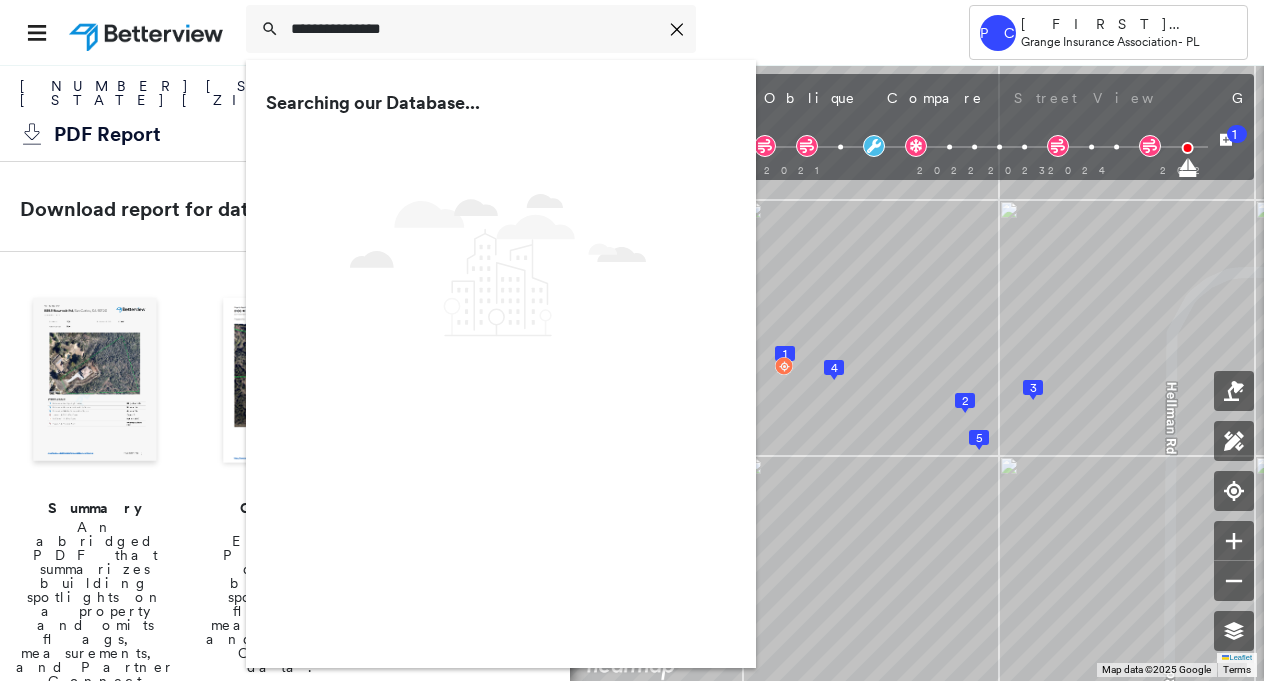 type on "**********" 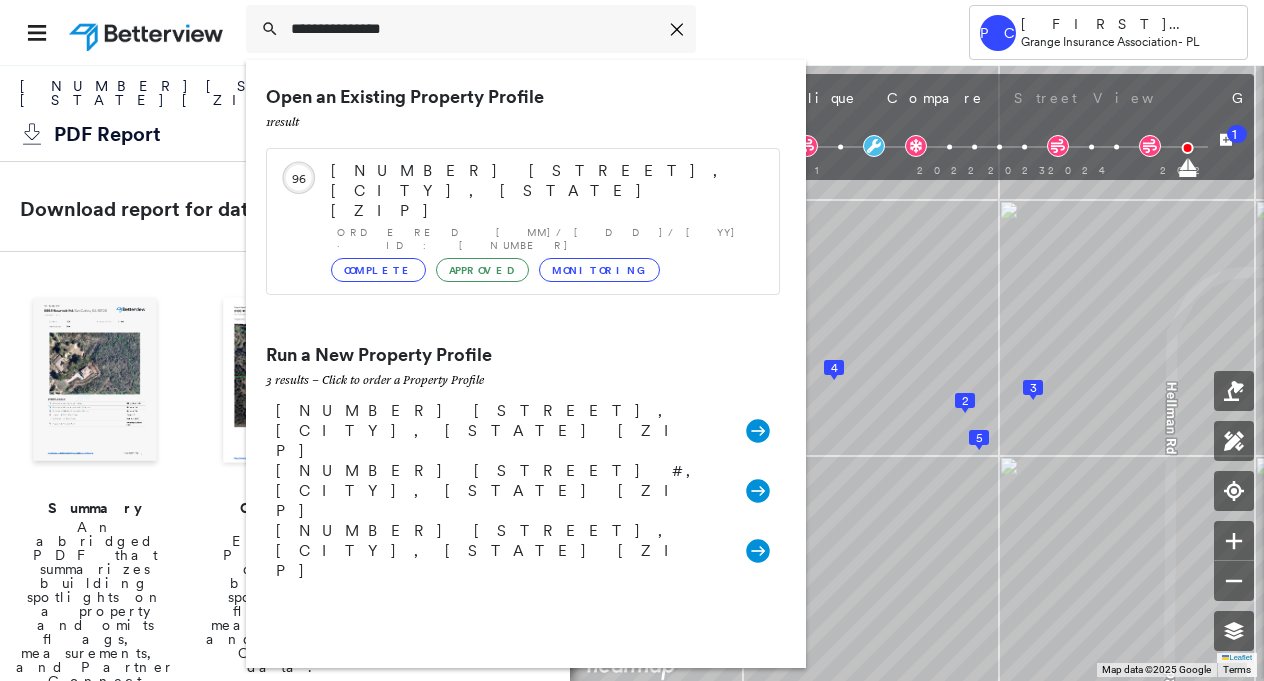 click on "[NUMBER] [STREET], [CITY], [STATE] [ZIP]" at bounding box center (501, 431) 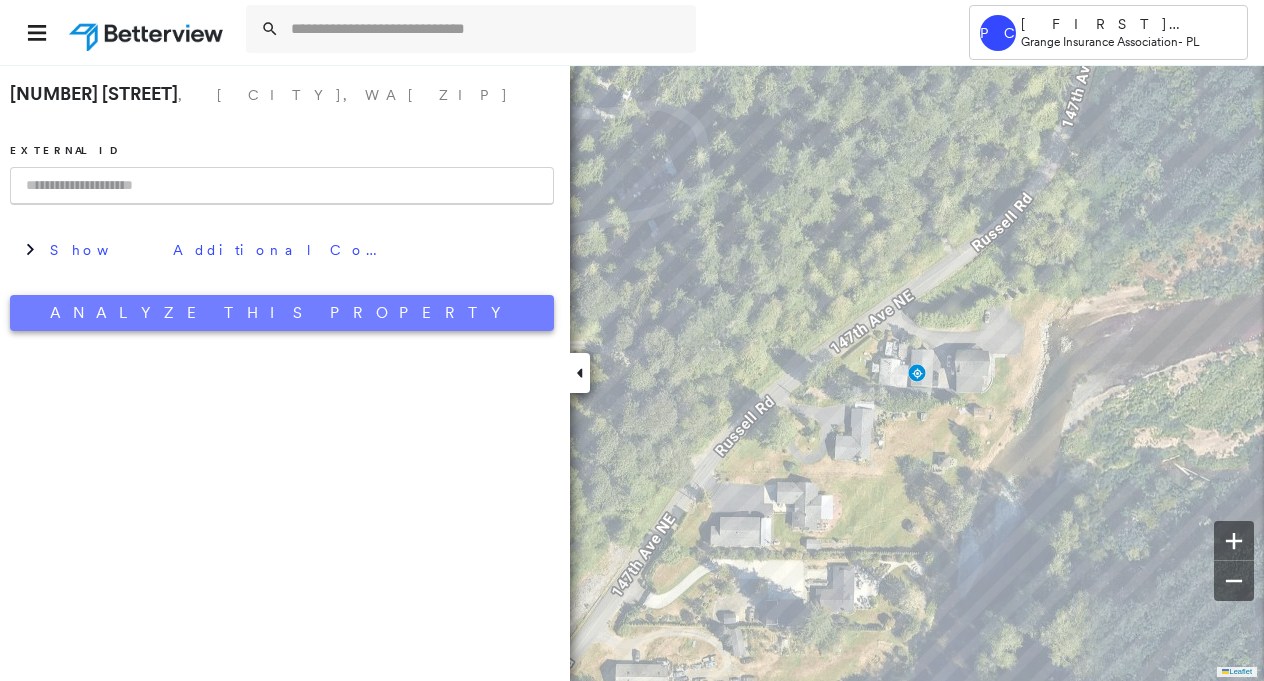 click on "Analyze This Property" at bounding box center [282, 313] 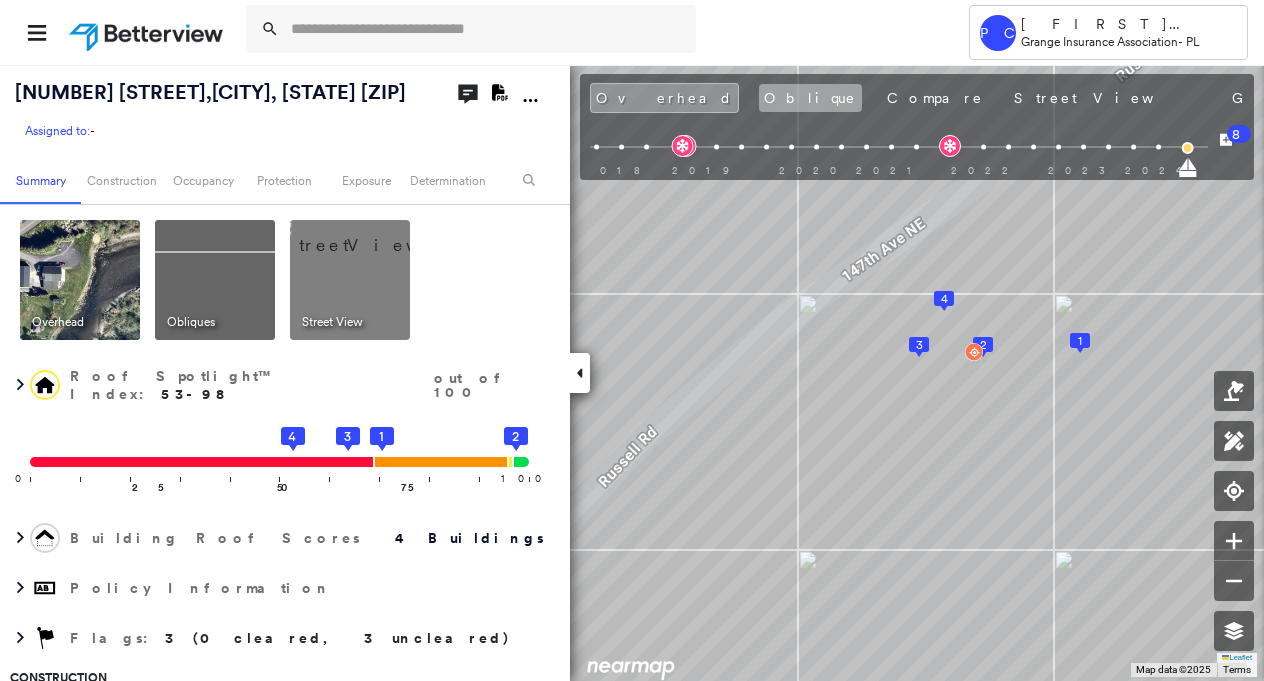 click on "Oblique" at bounding box center (810, 98) 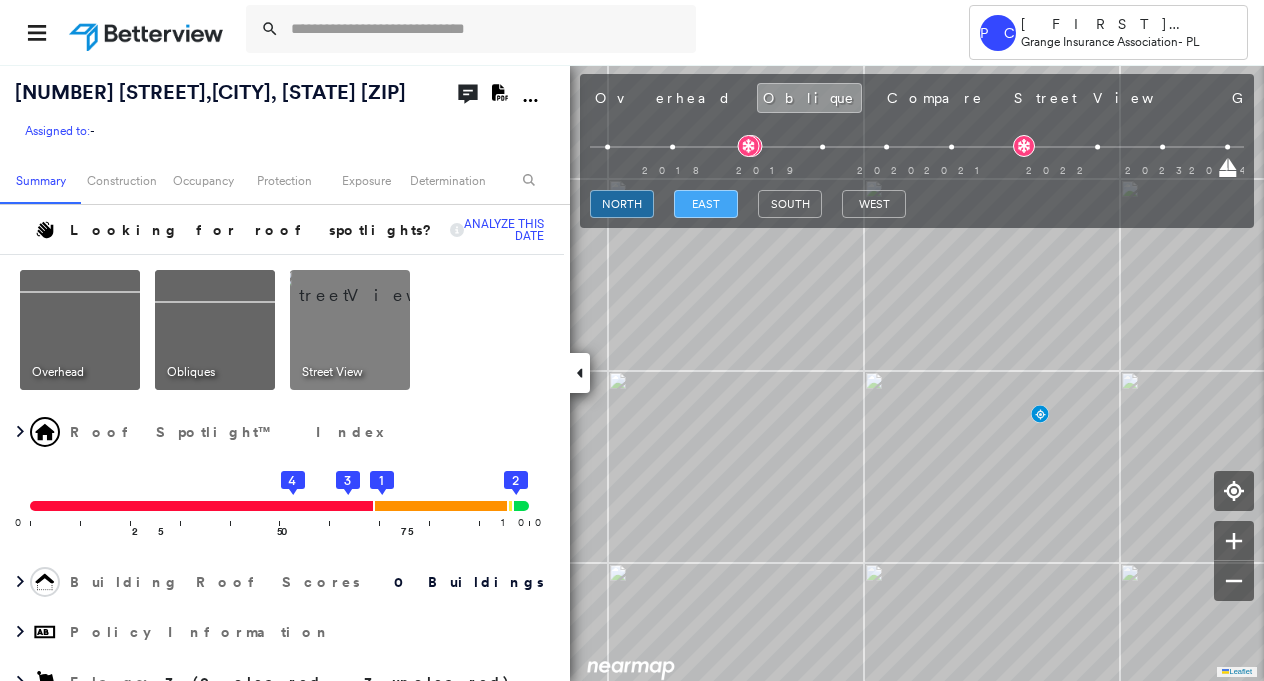 click on "east" at bounding box center (706, 204) 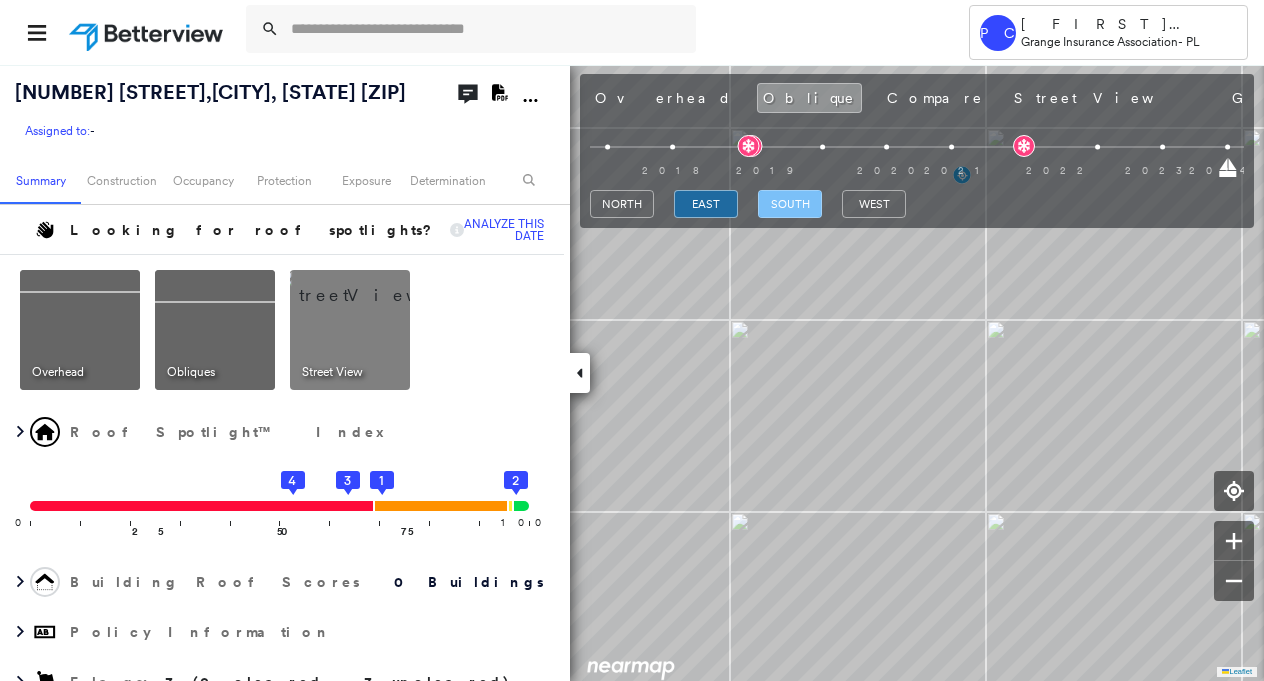 click on "south" at bounding box center [790, 204] 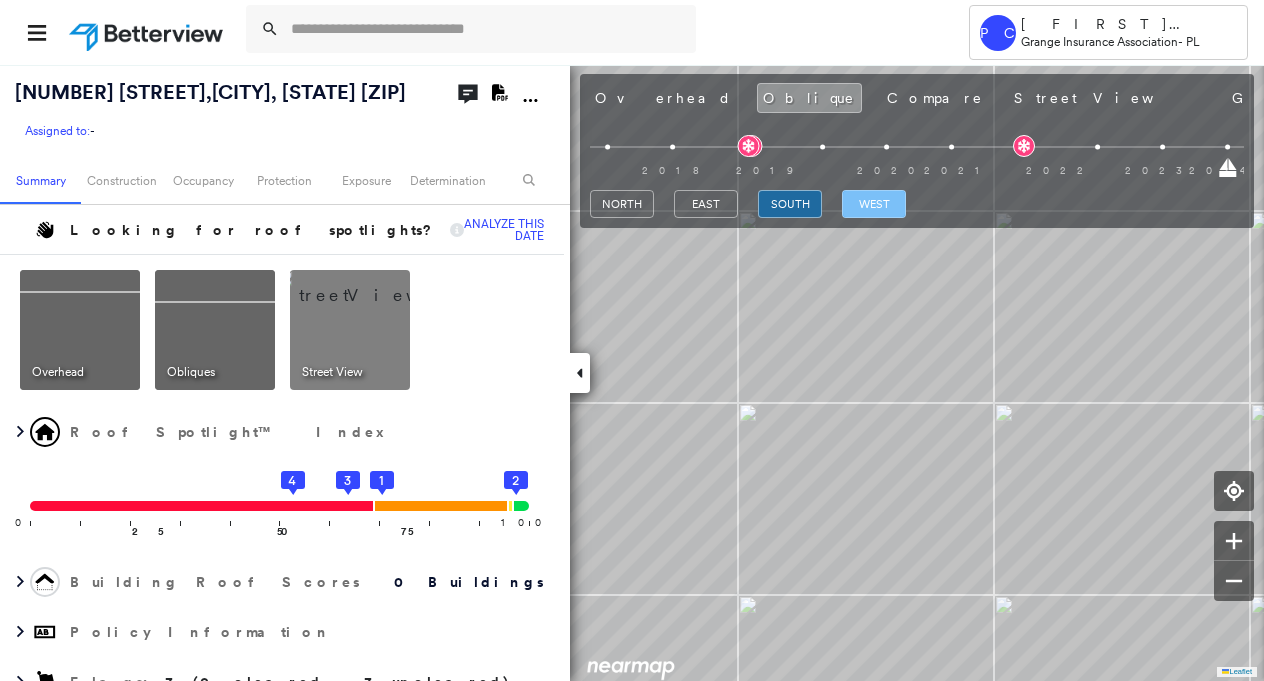 click on "west" at bounding box center (874, 204) 